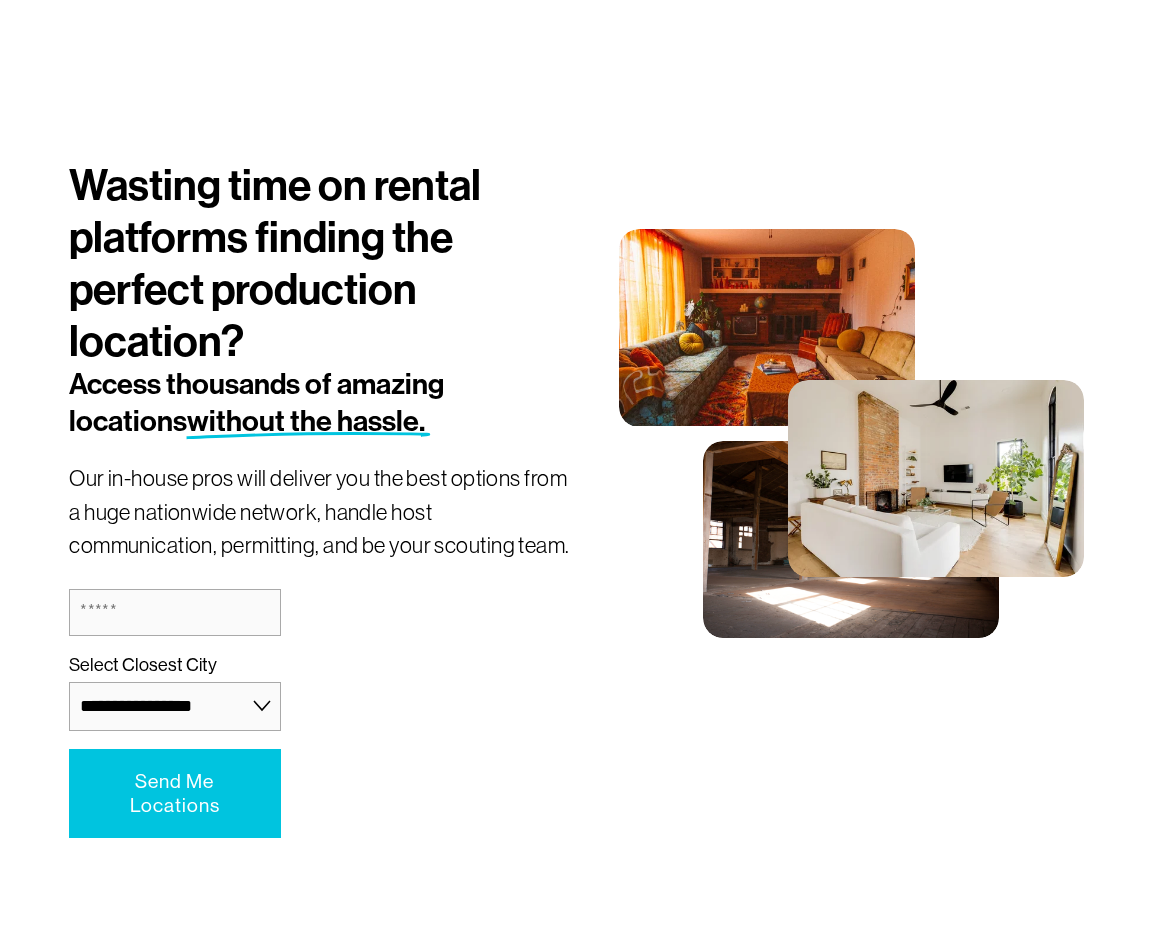 scroll, scrollTop: 322, scrollLeft: 0, axis: vertical 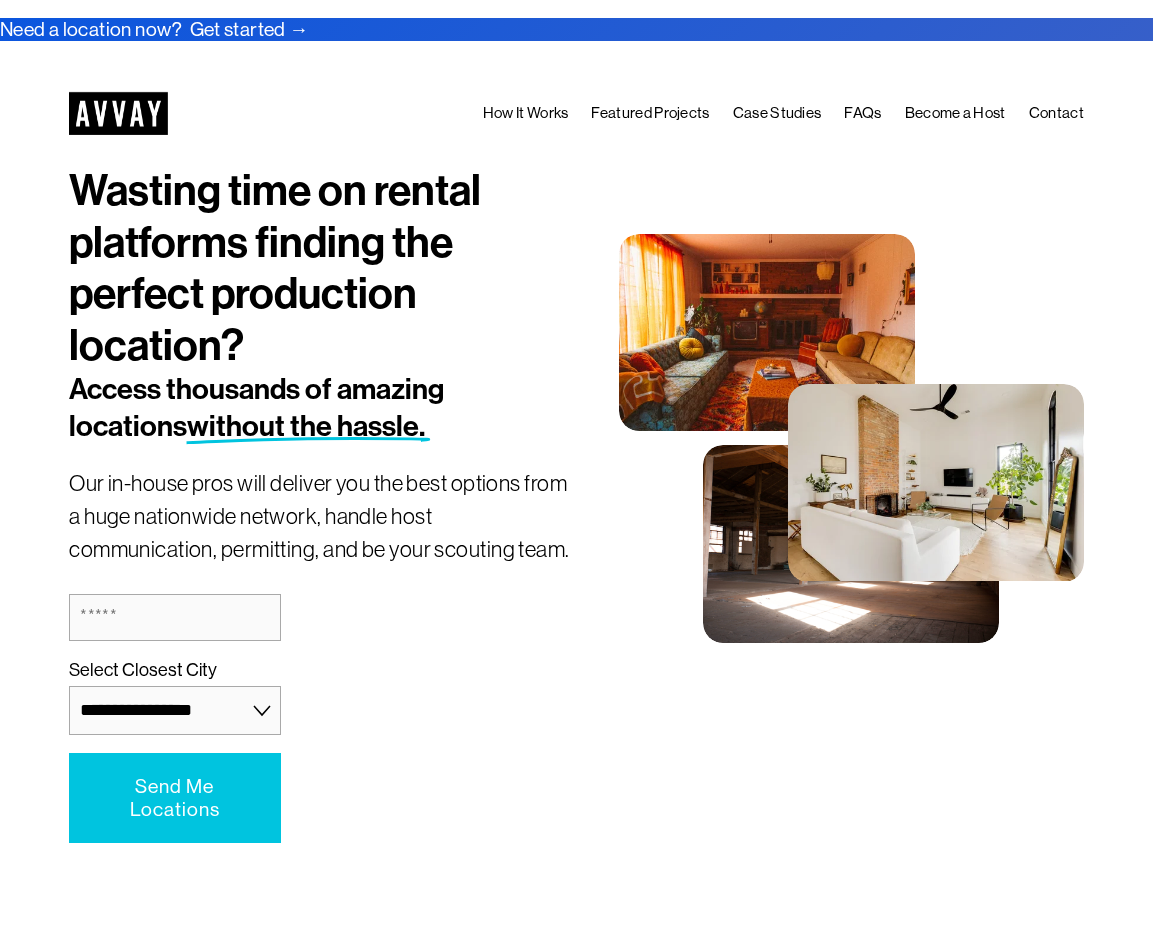 click on "Featured Projects" at bounding box center (650, 114) 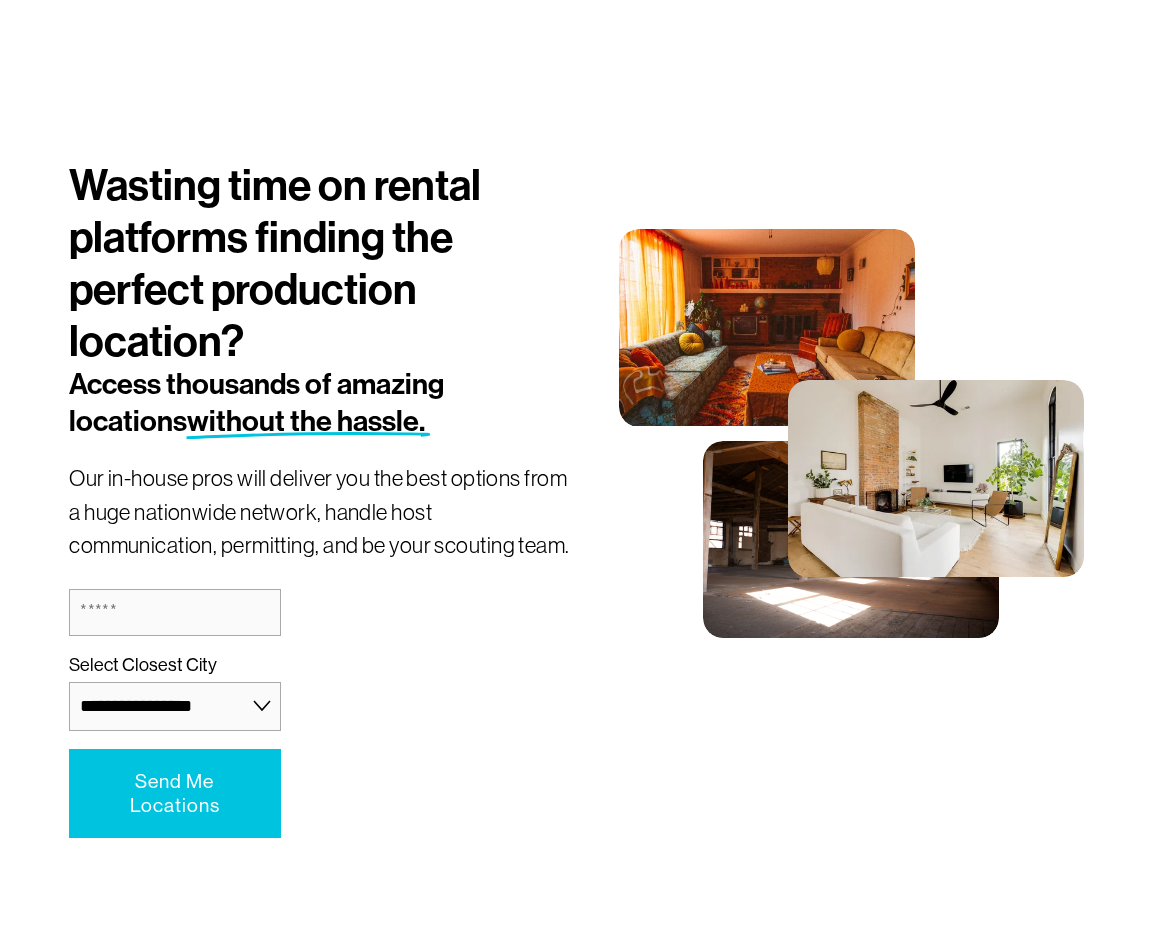 scroll, scrollTop: 4330, scrollLeft: 0, axis: vertical 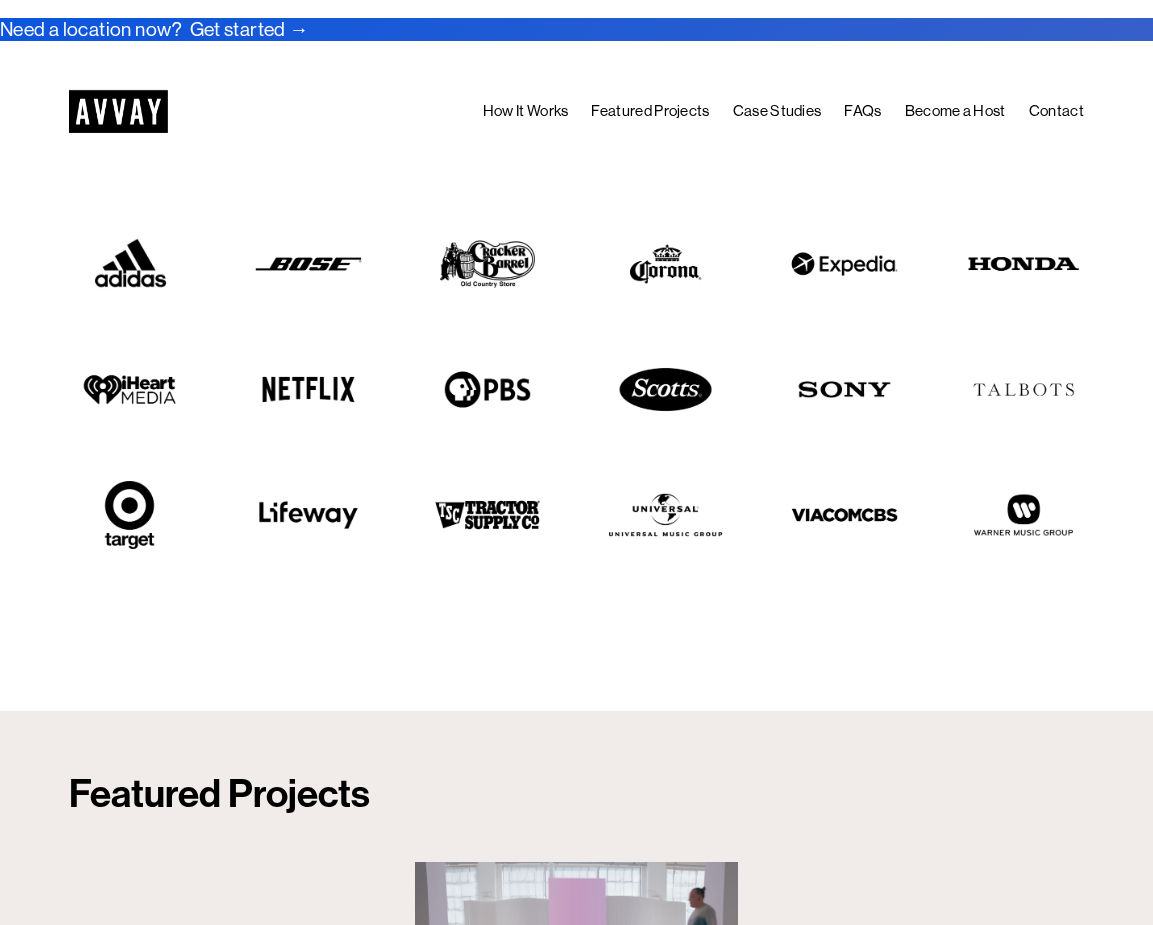 click on "How It Works" at bounding box center (526, 111) 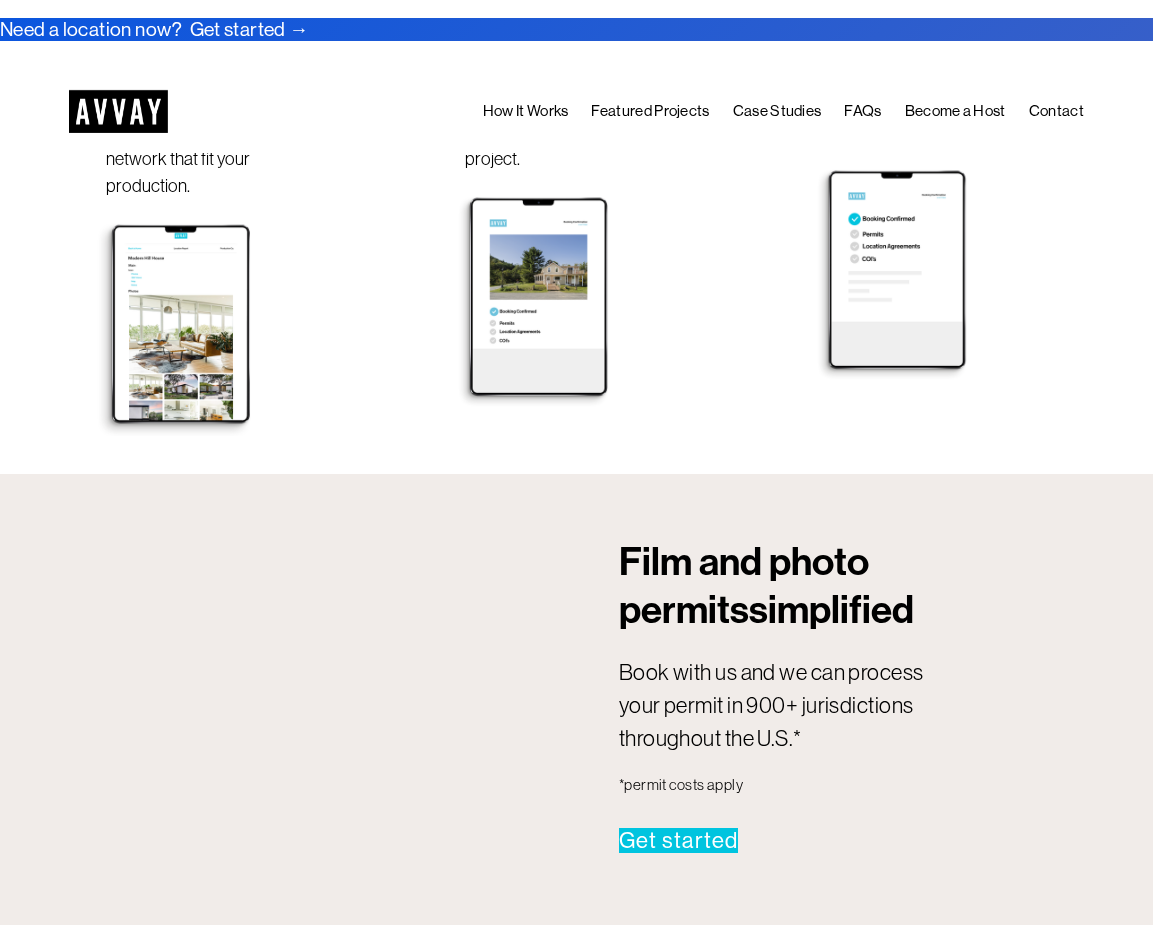 scroll, scrollTop: 977, scrollLeft: 0, axis: vertical 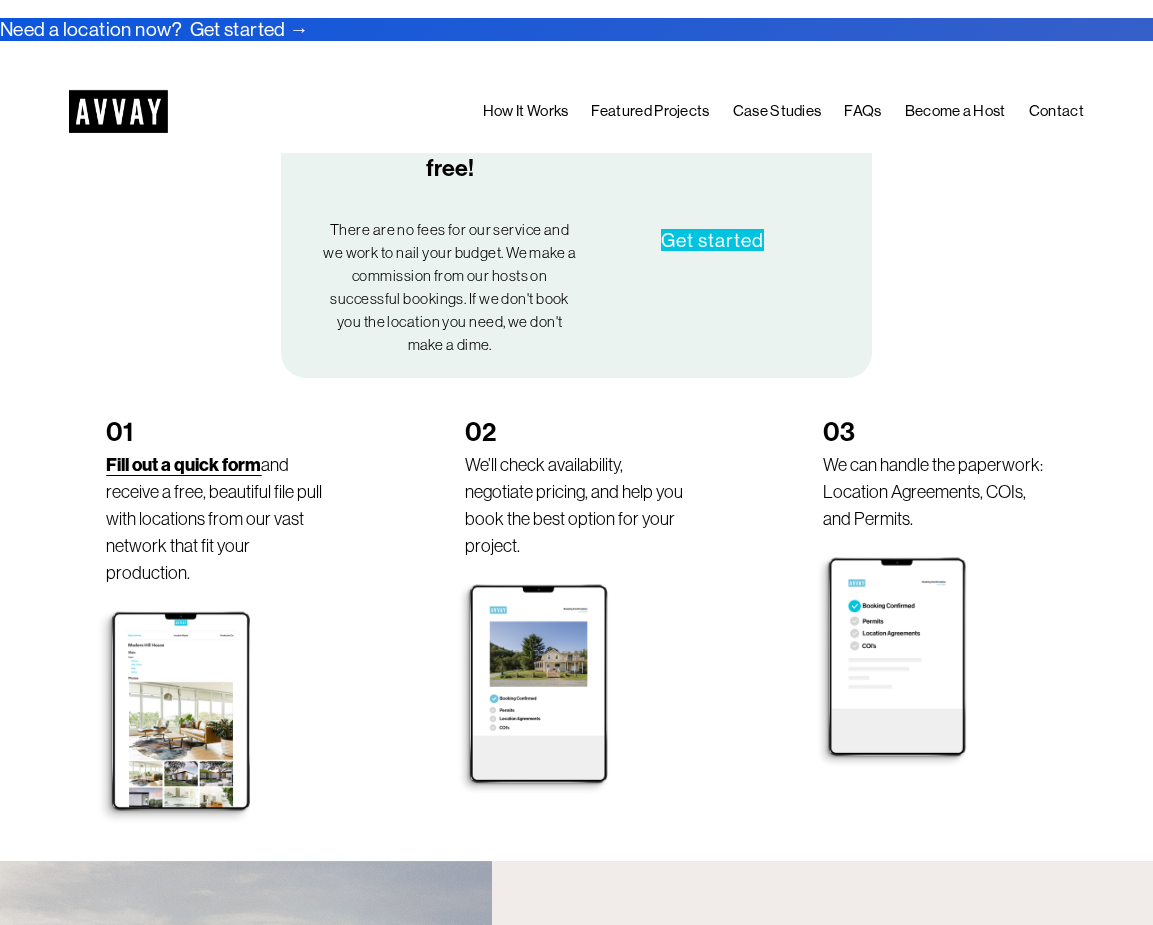 click on "Get started" at bounding box center (712, 240) 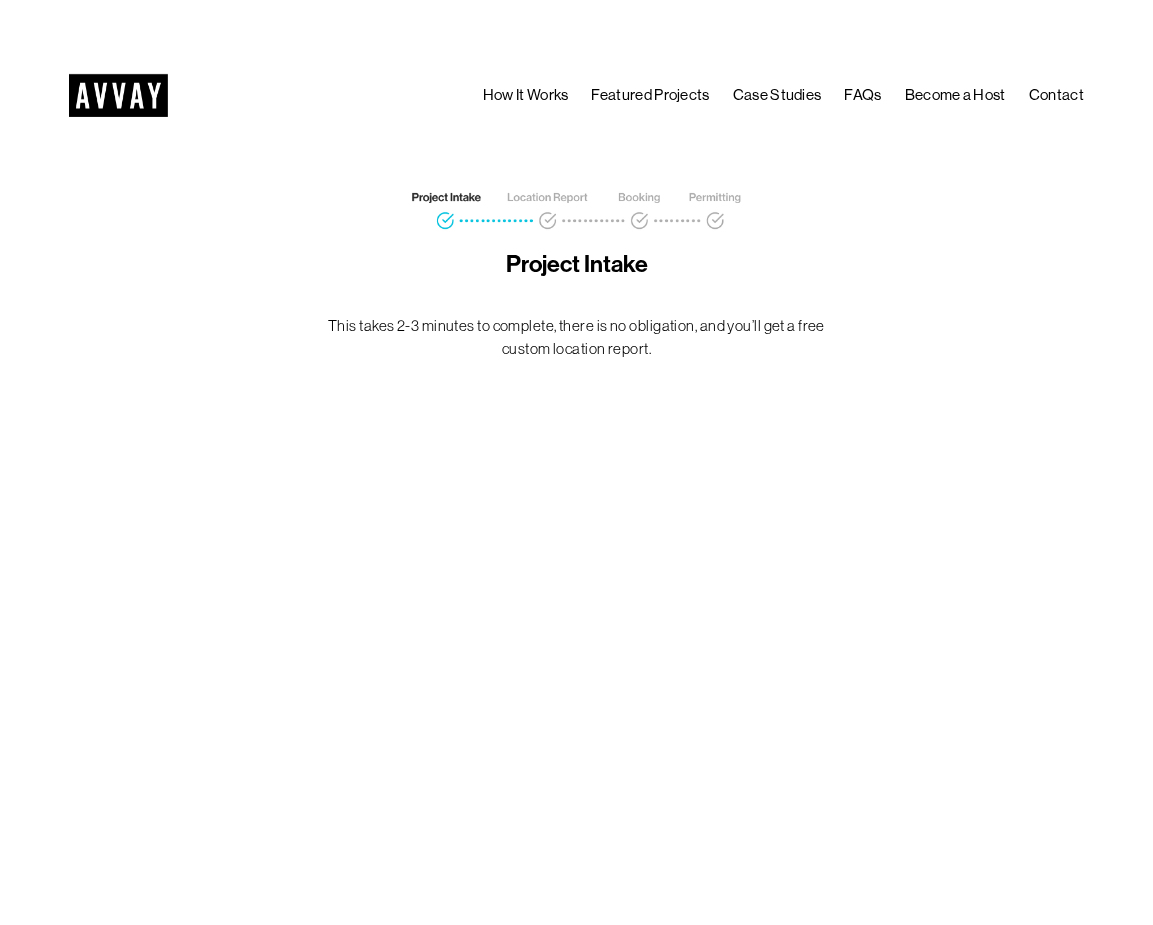 scroll, scrollTop: 0, scrollLeft: 0, axis: both 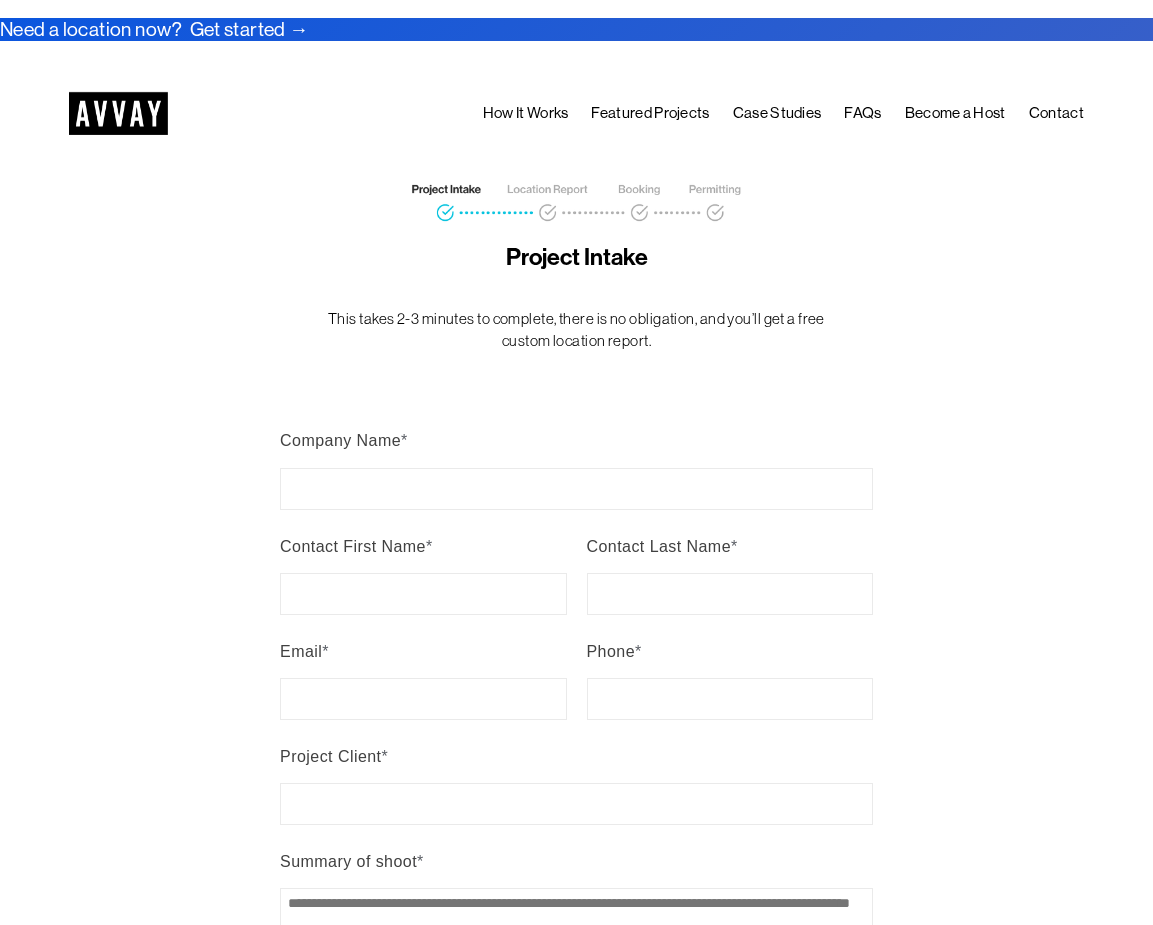 click on "**********" at bounding box center [576, 879] 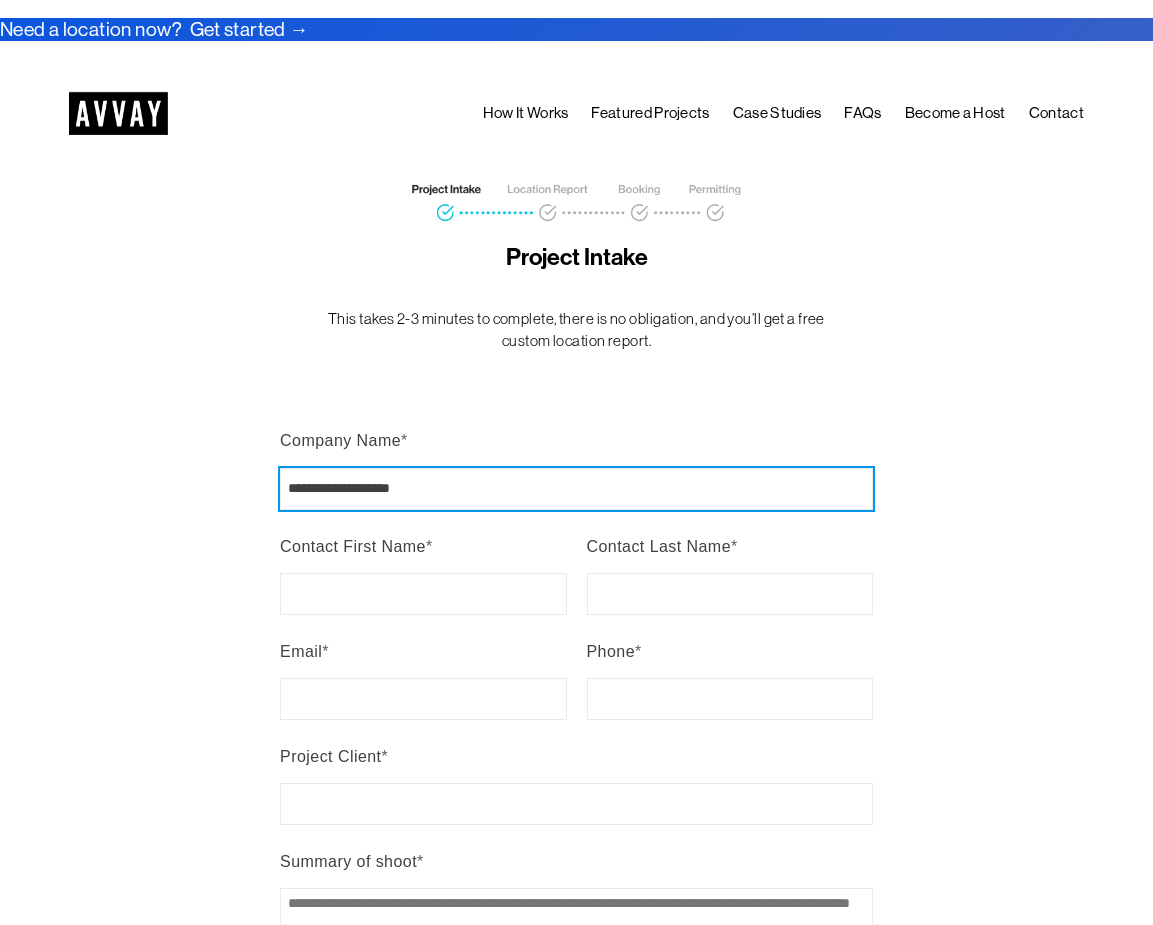 type on "**********" 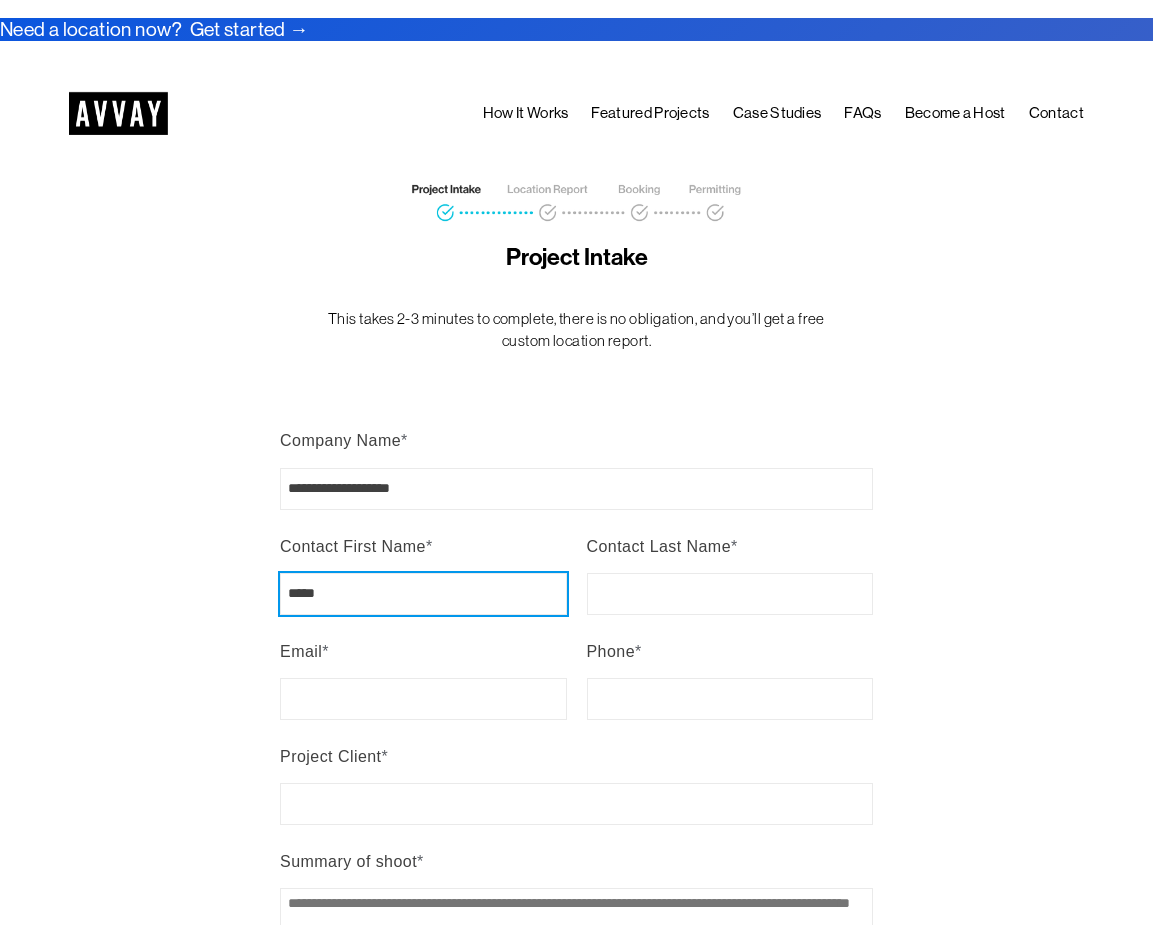 type on "*****" 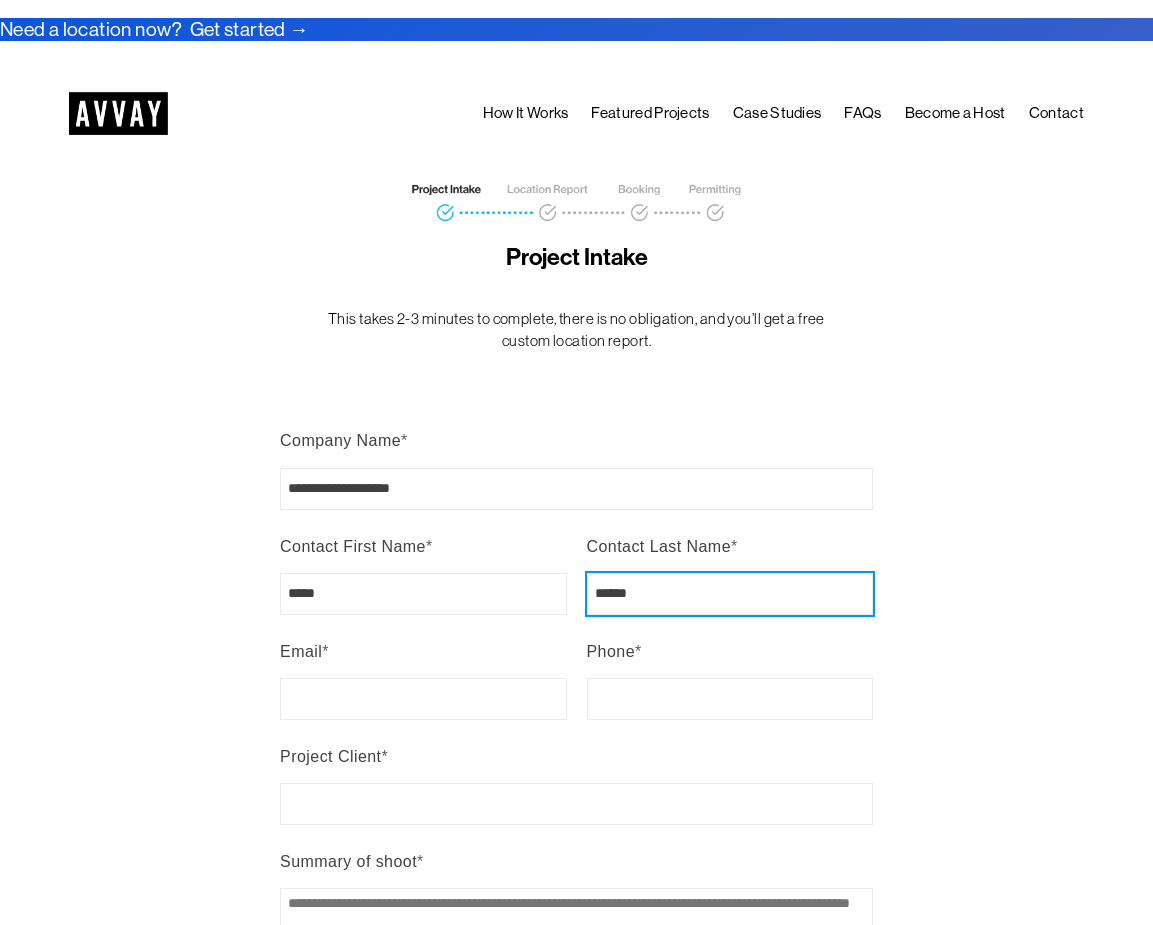 type on "******" 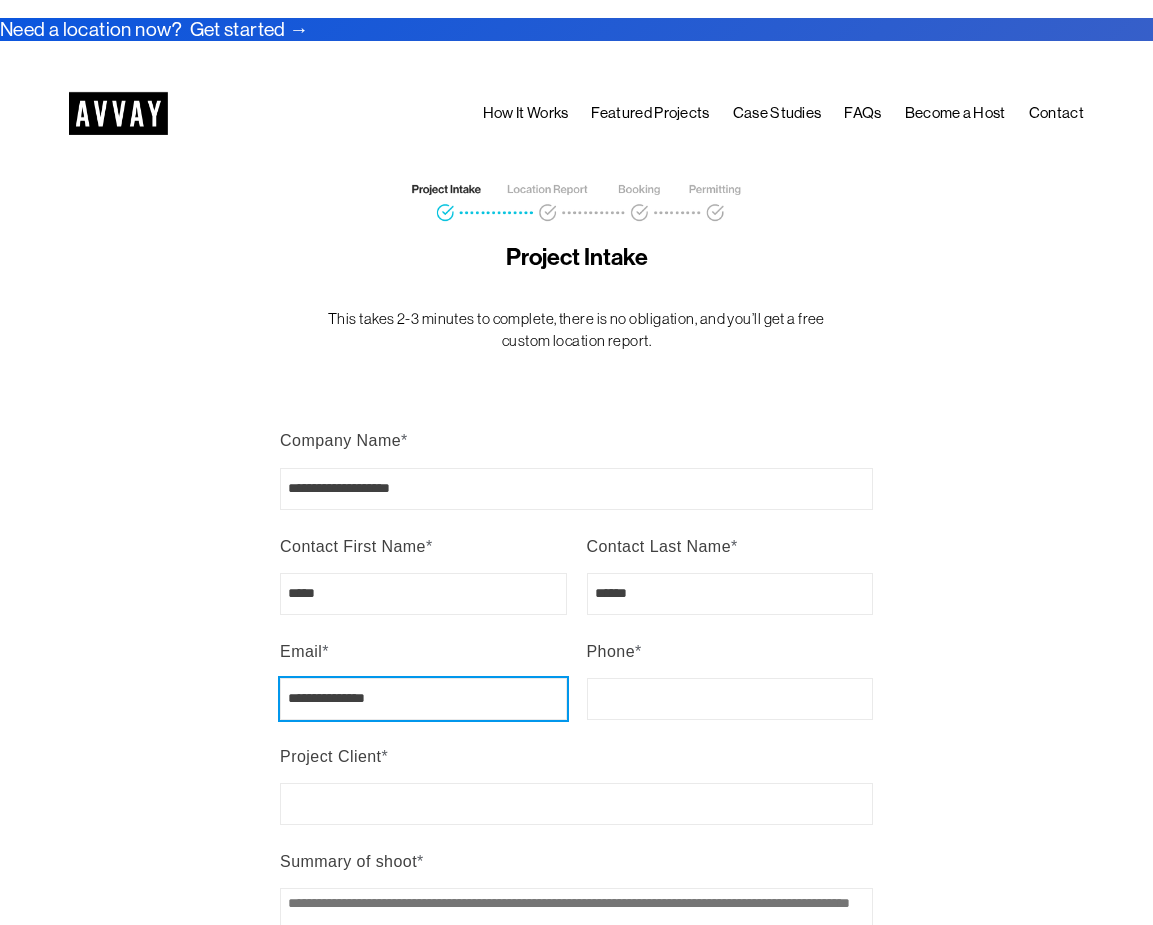 type on "**********" 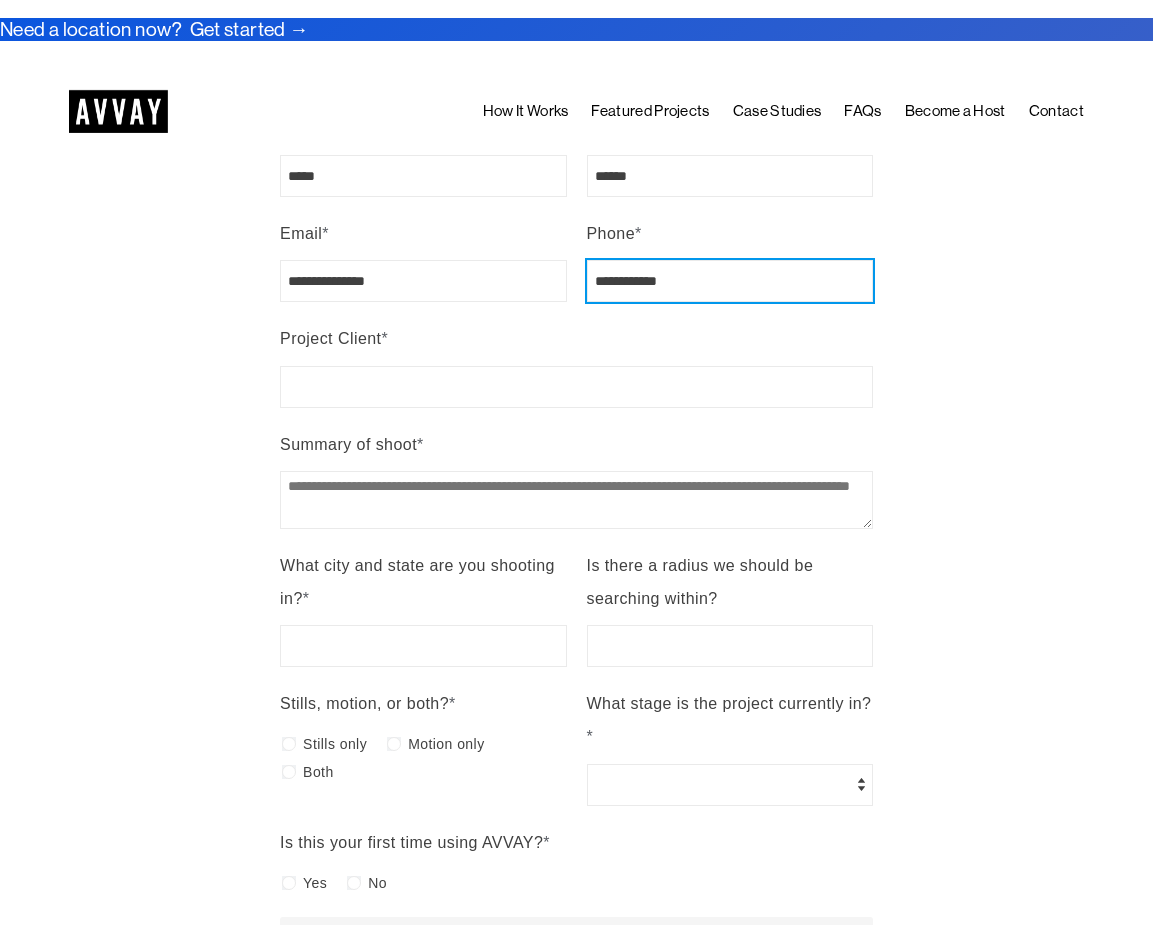 scroll, scrollTop: 406, scrollLeft: 0, axis: vertical 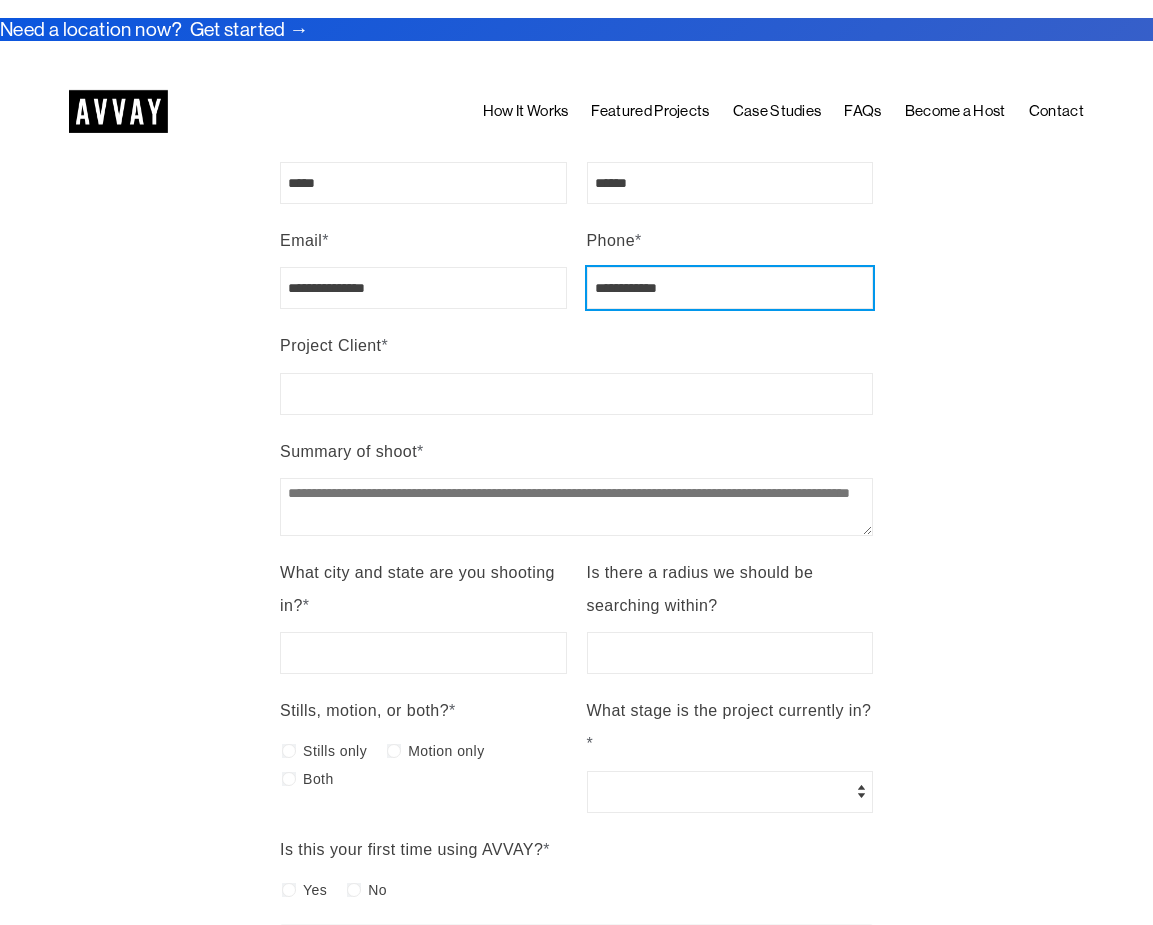 type on "**********" 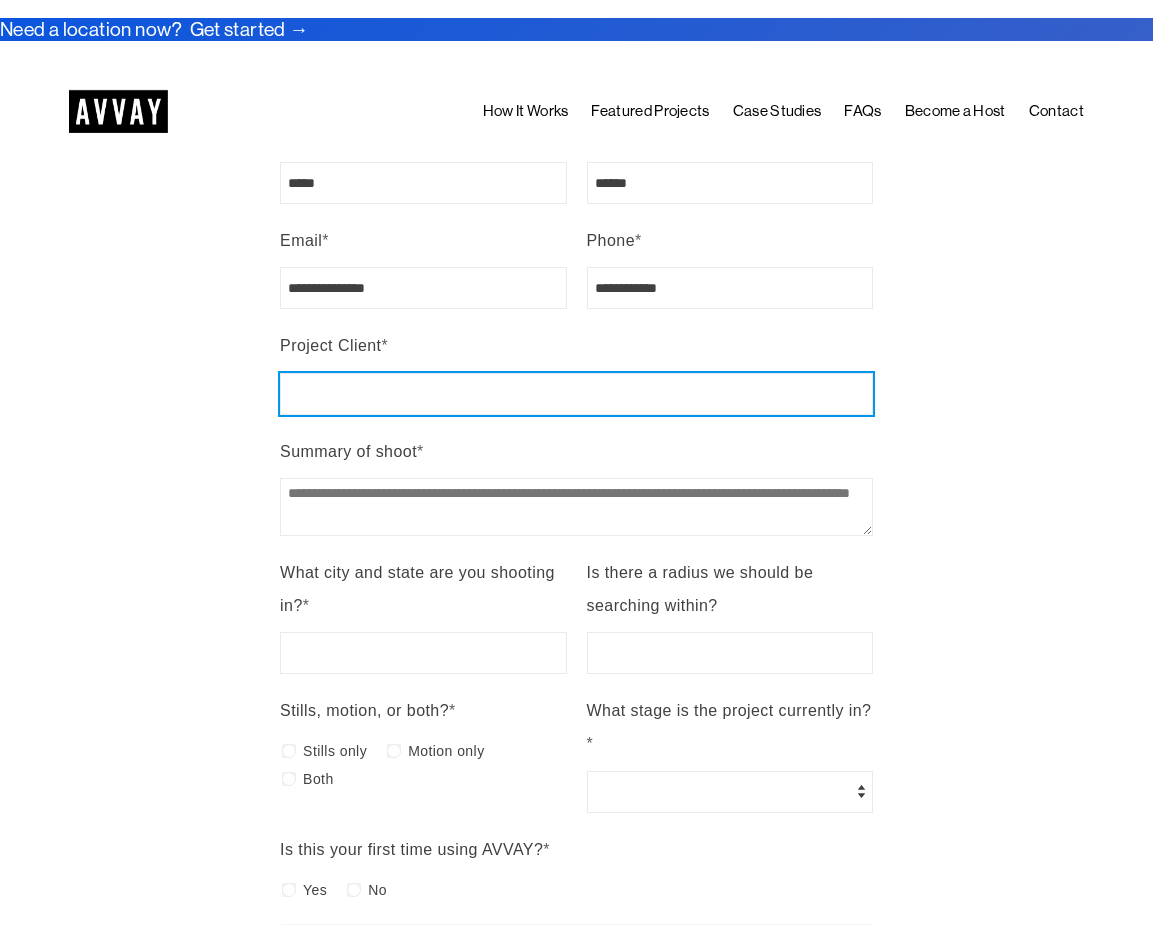 click on "Project Client *" at bounding box center (576, 394) 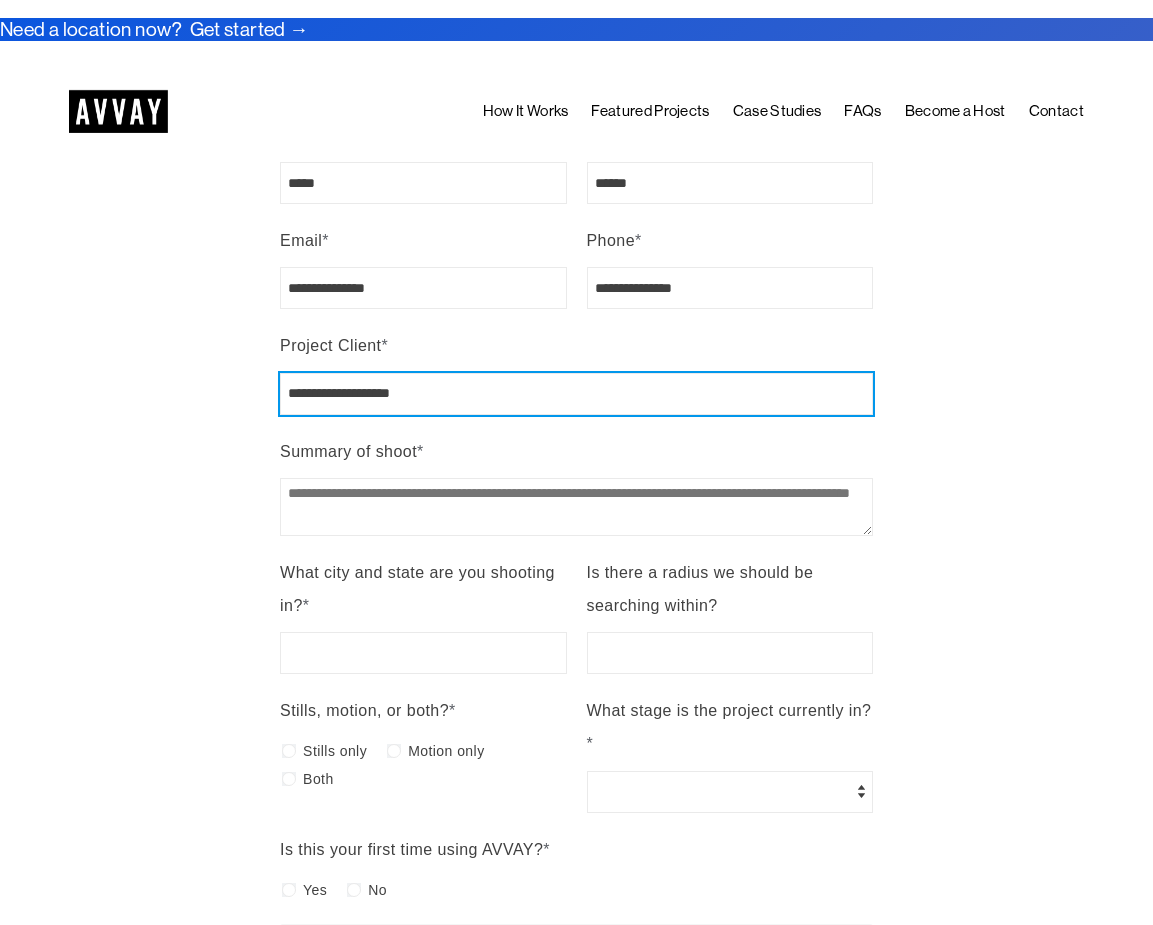 type on "**********" 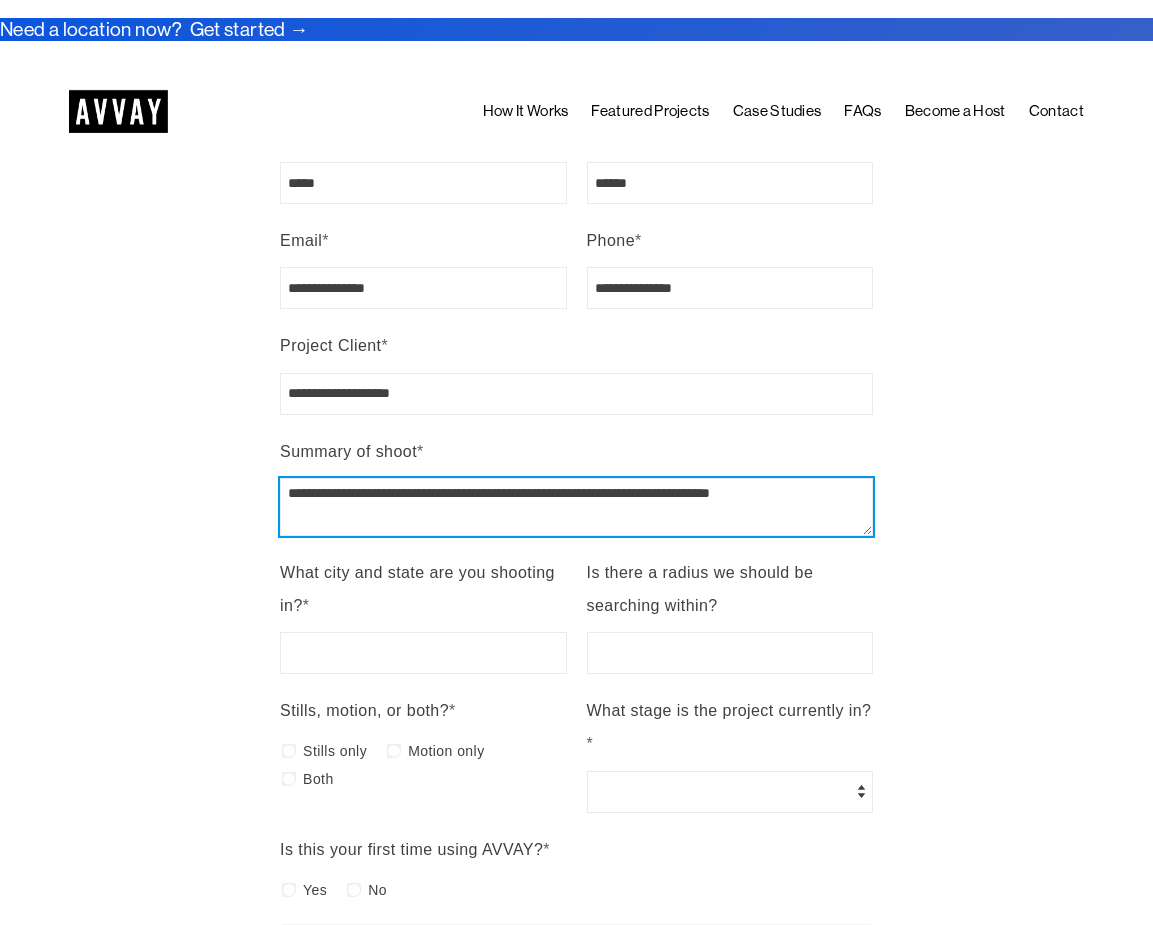 click on "**********" at bounding box center (576, 507) 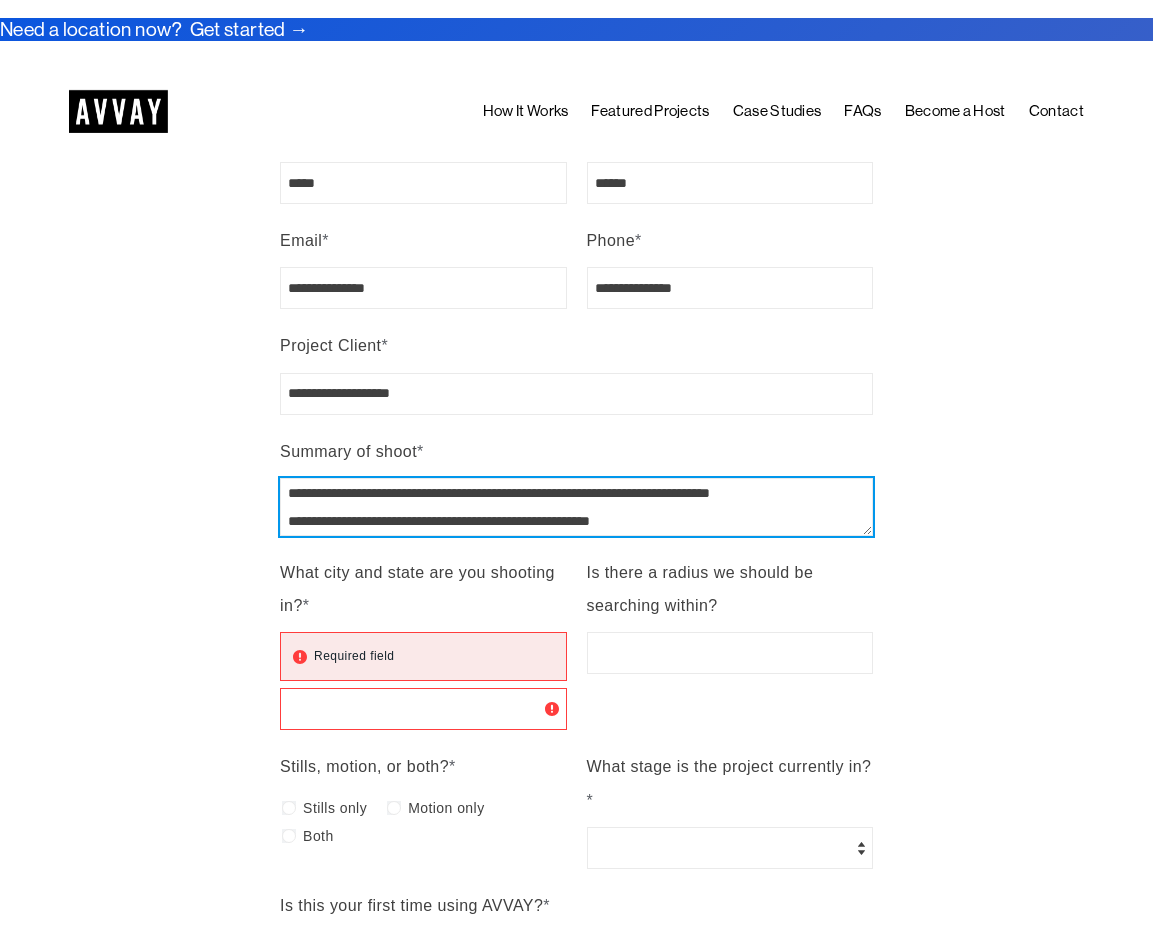 click on "**********" at bounding box center (576, 507) 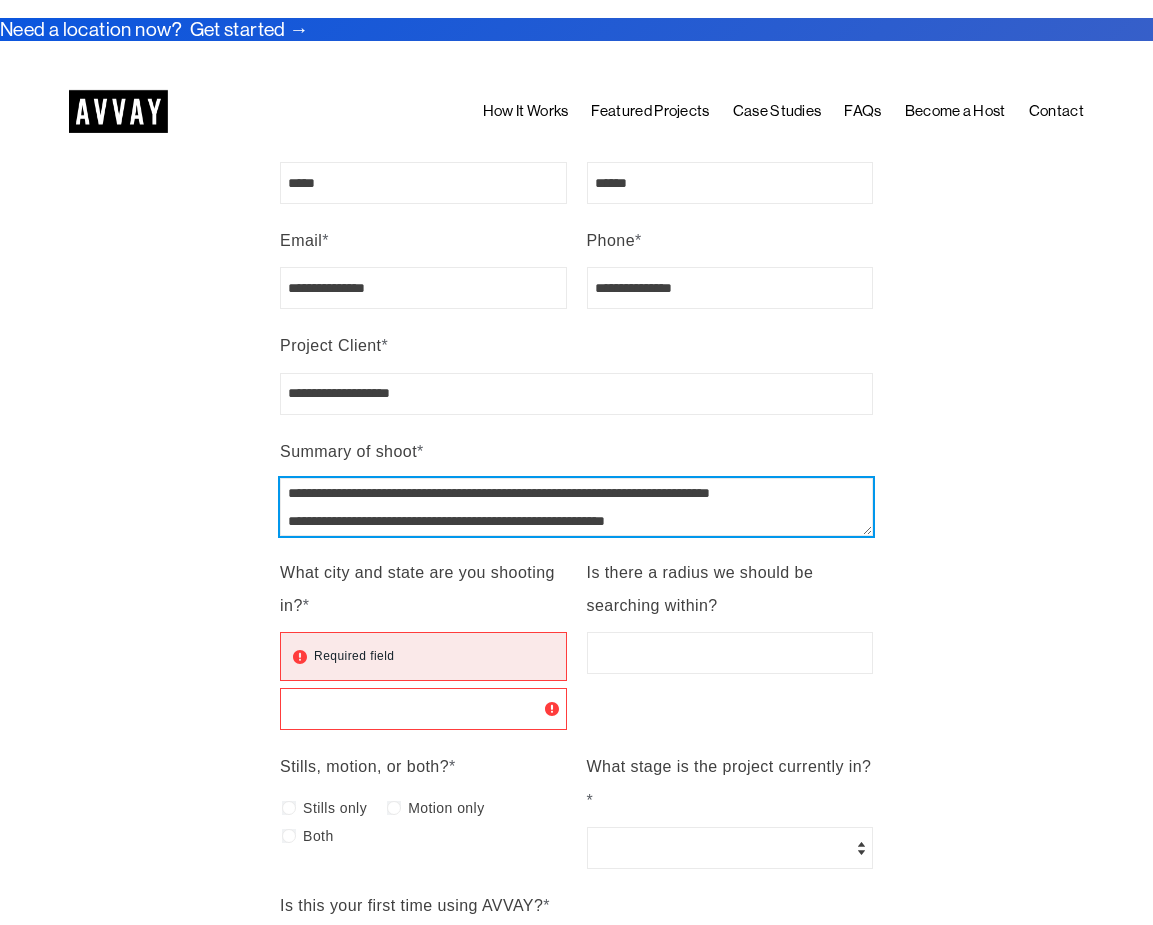 type on "**********" 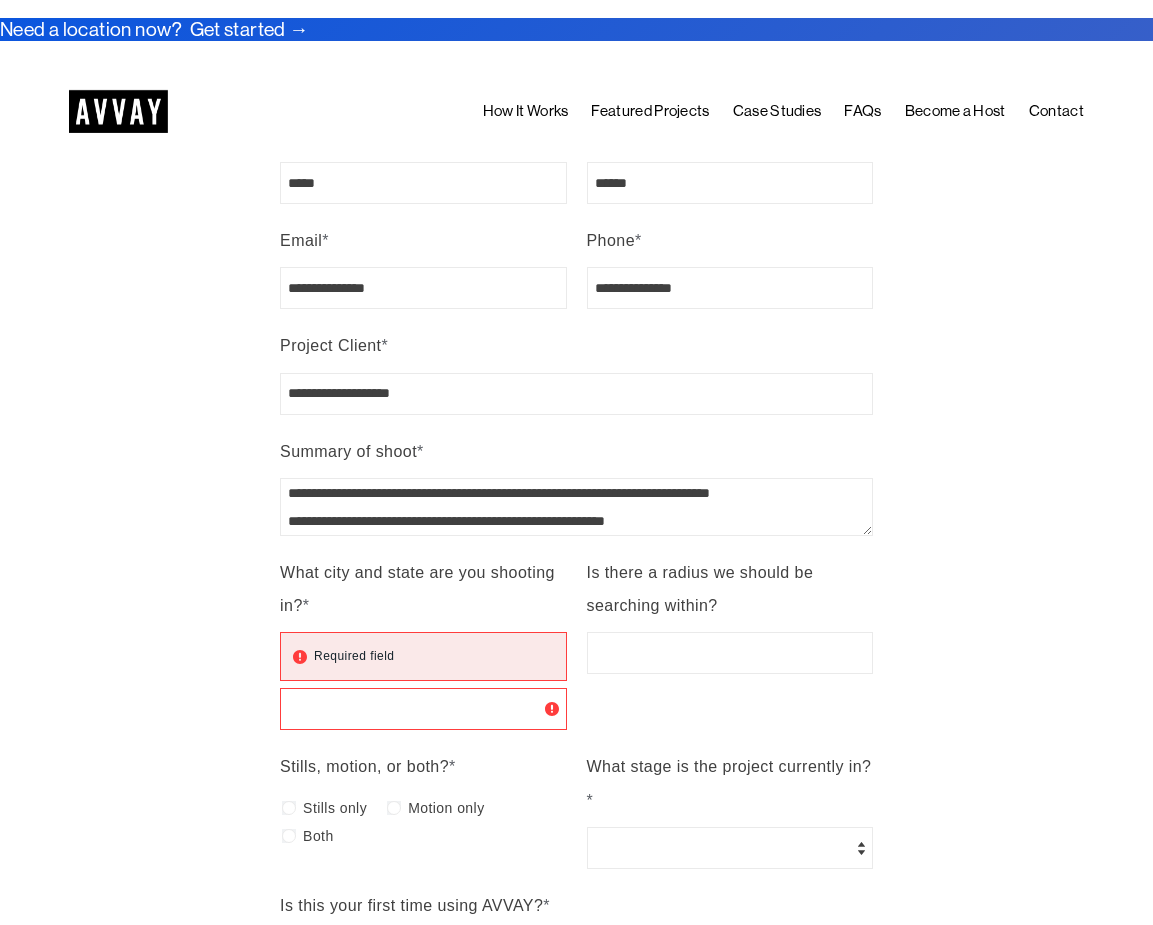 click on "Required field" at bounding box center [423, 656] 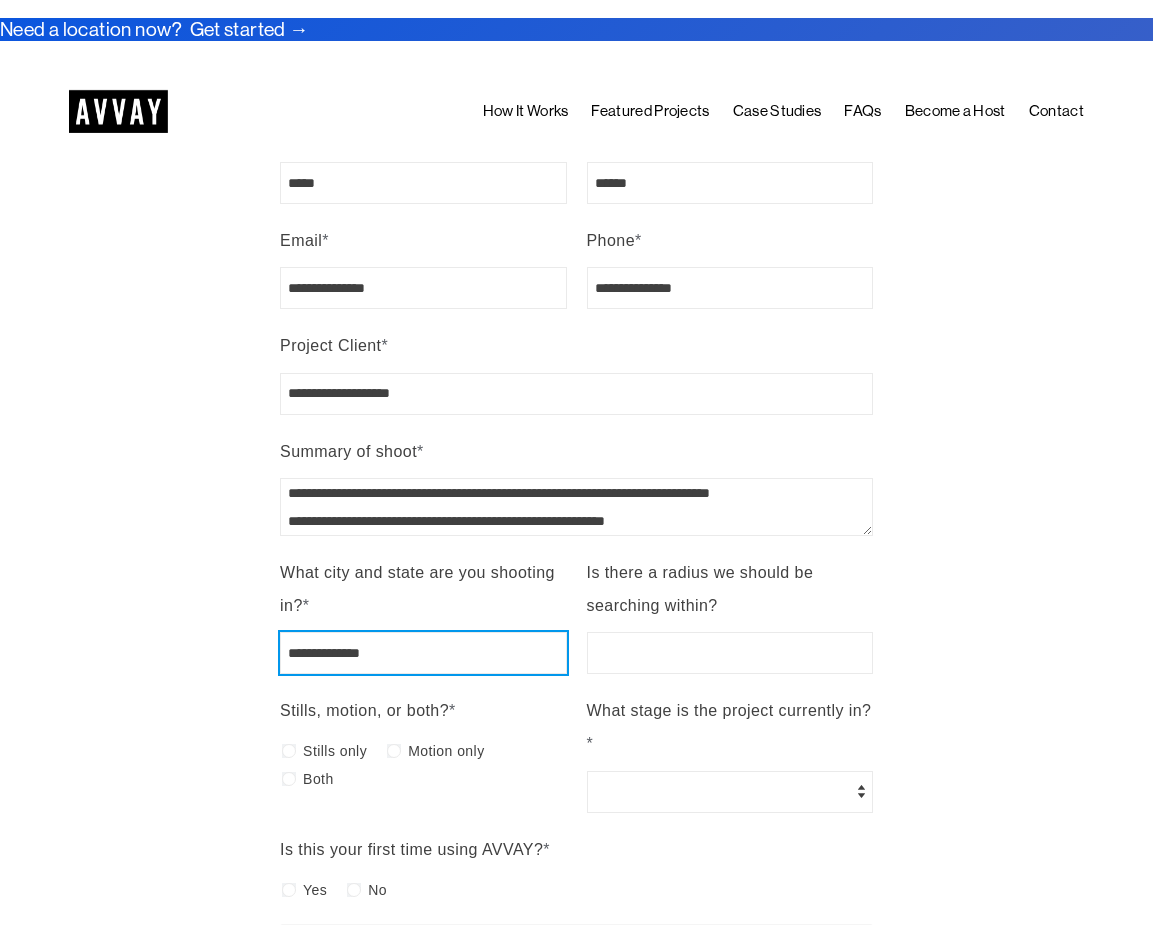 type on "**********" 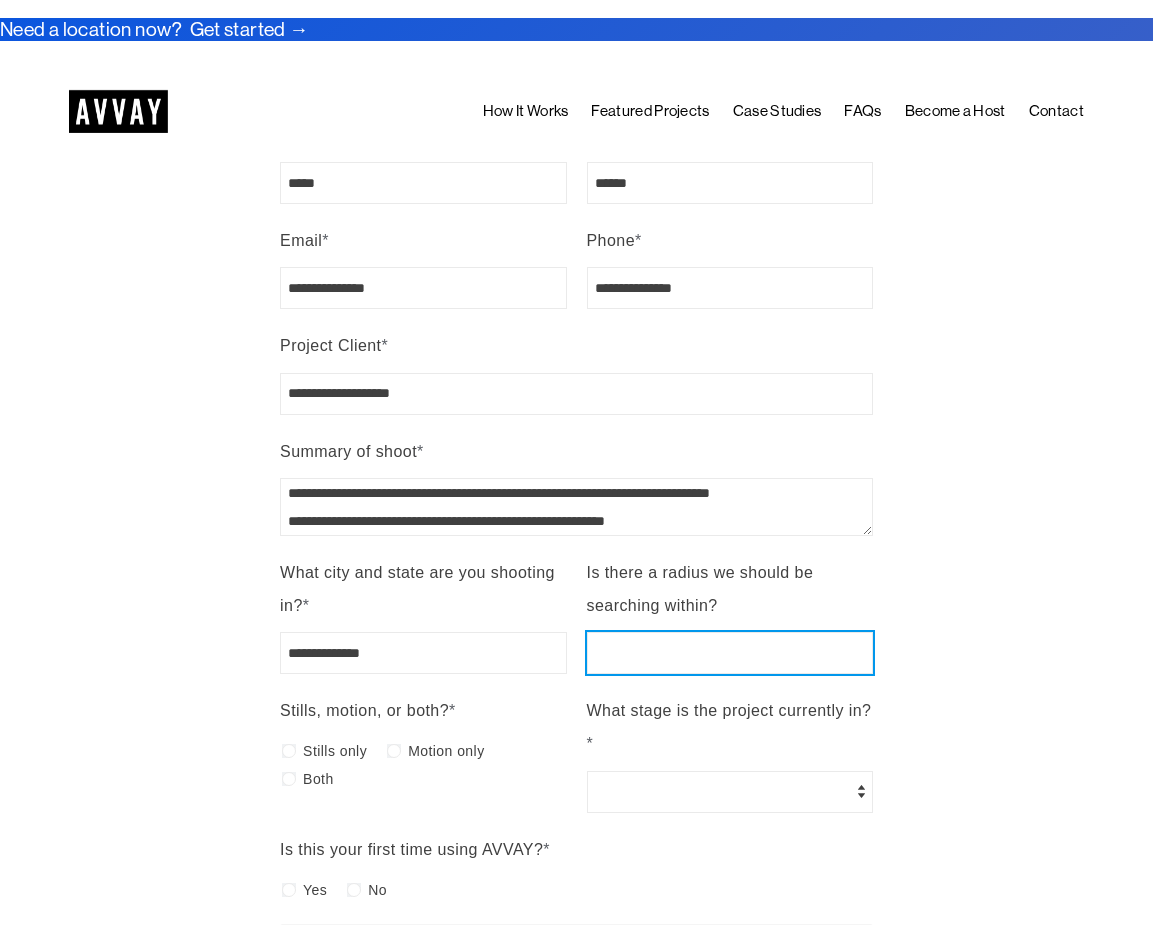 click on "Is there a radius we should be searching within?" at bounding box center [730, 653] 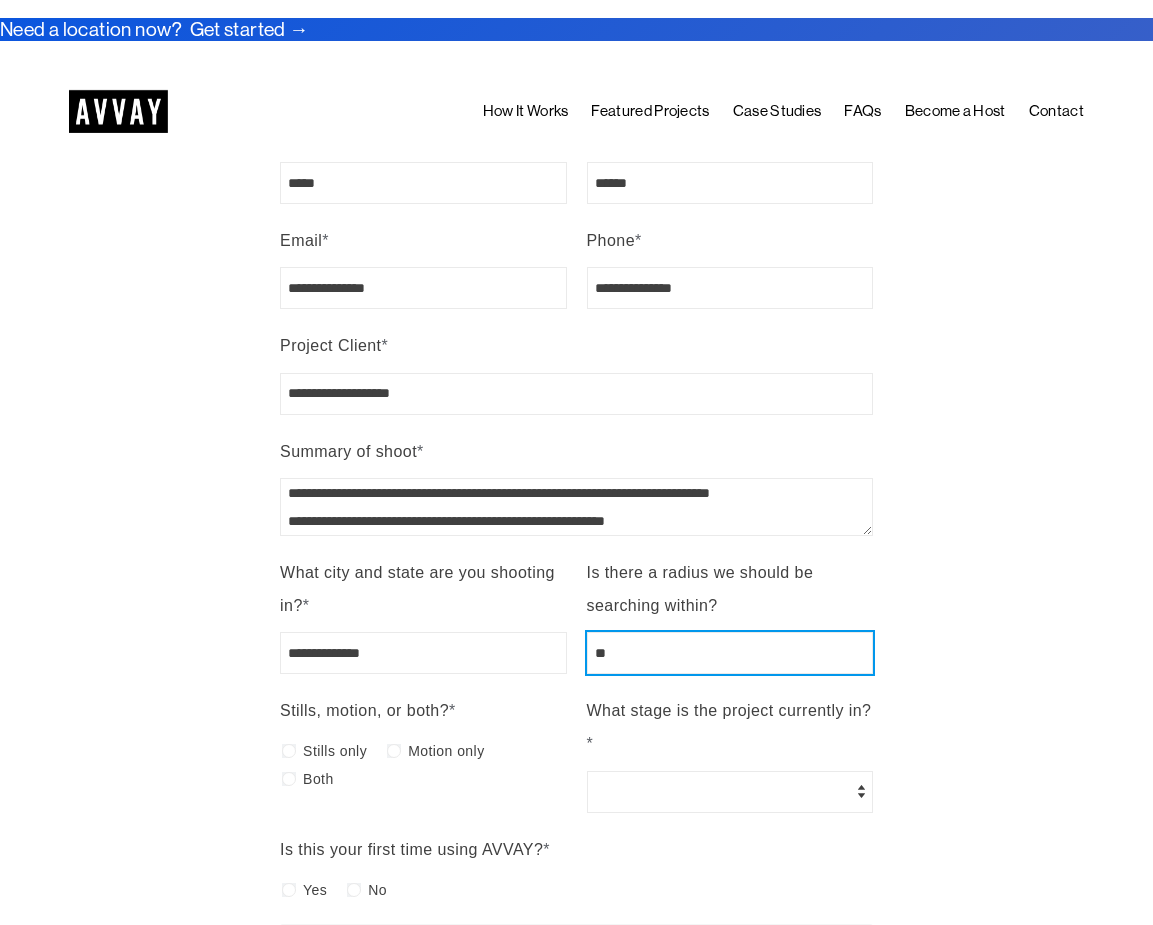 type on "**" 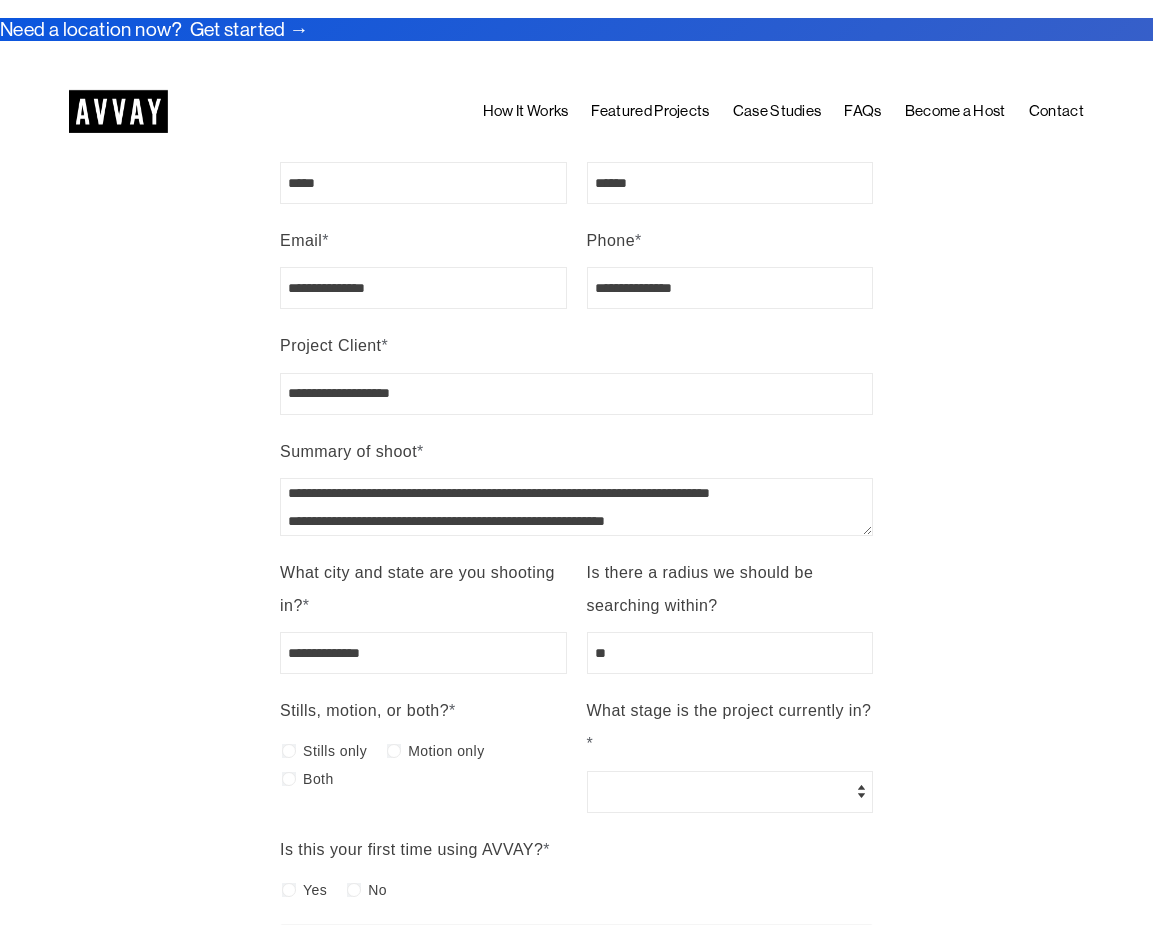 click on "**********" at bounding box center (576, 1062) 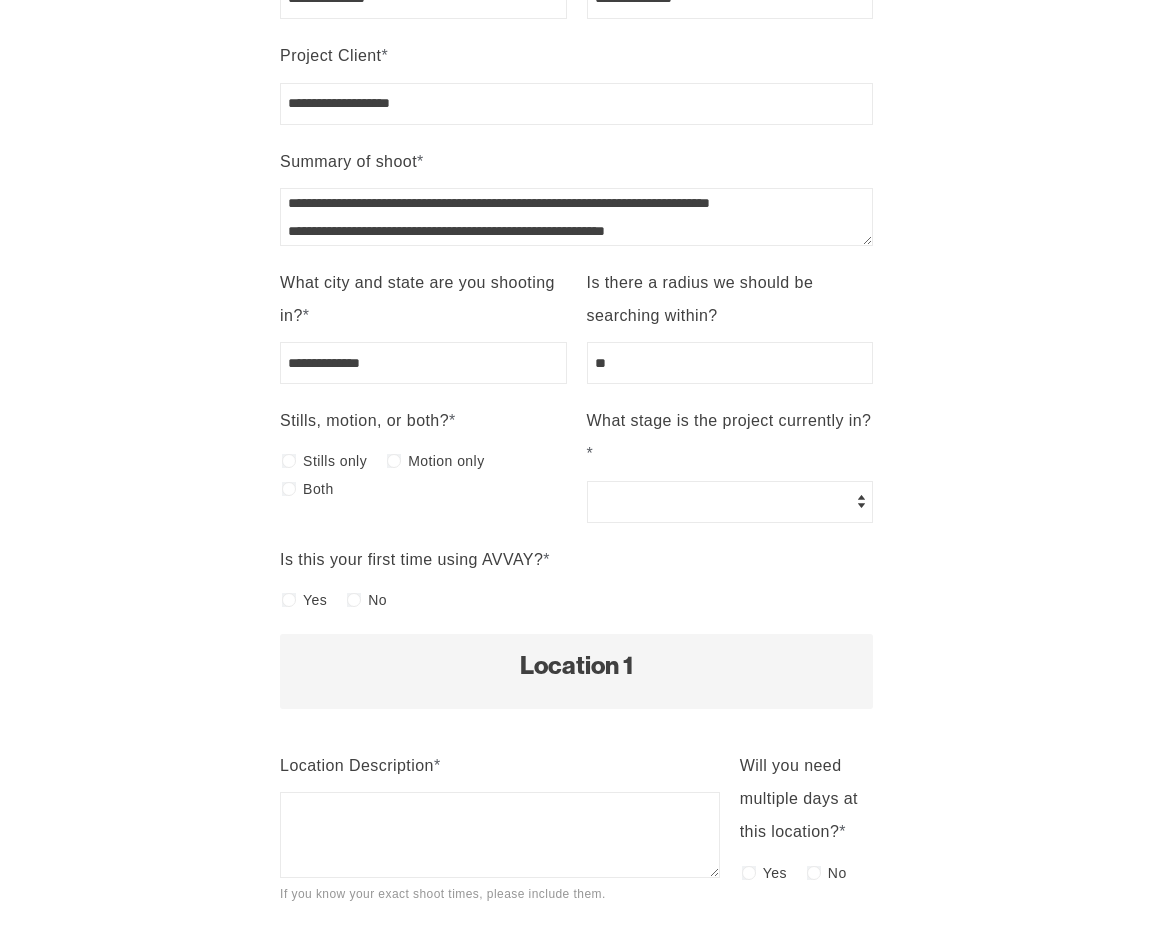scroll, scrollTop: 705, scrollLeft: 0, axis: vertical 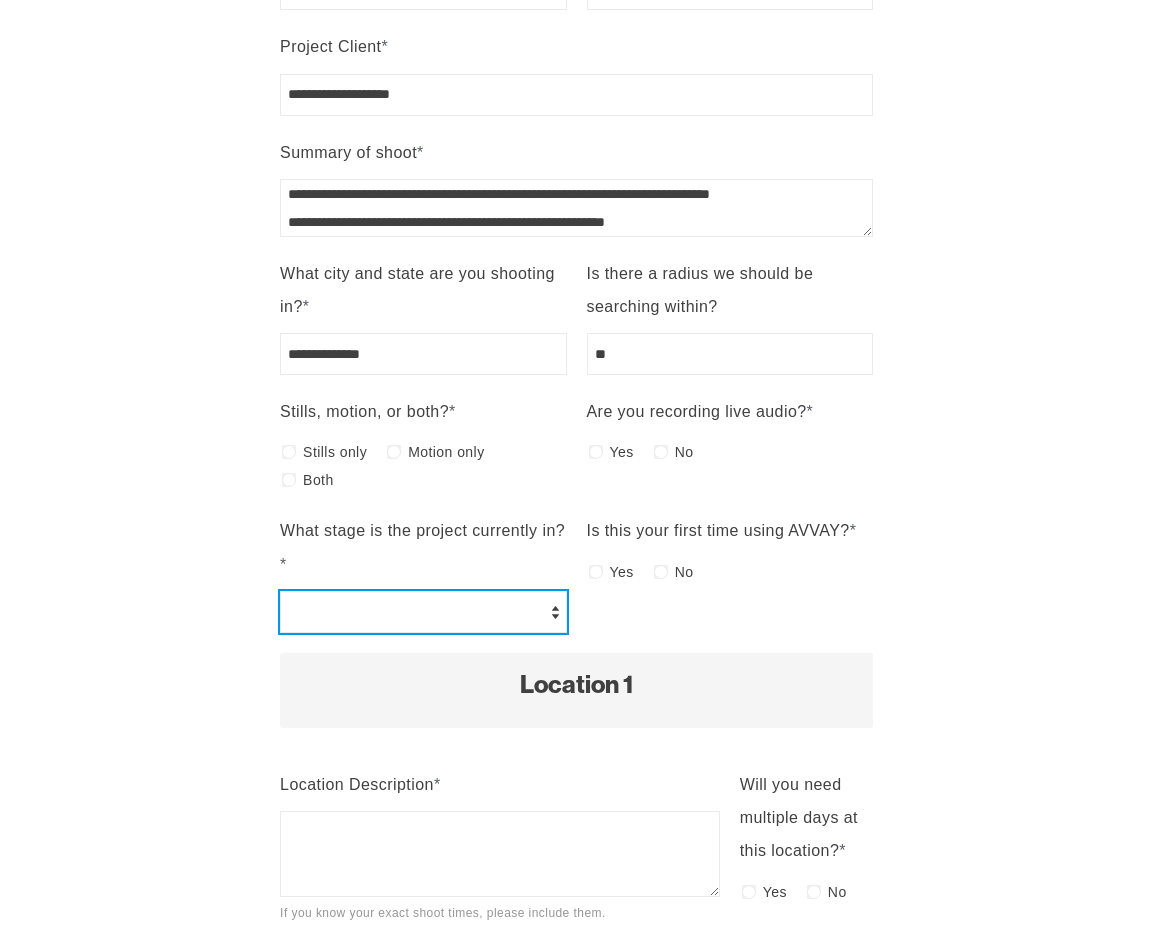 select on "*******" 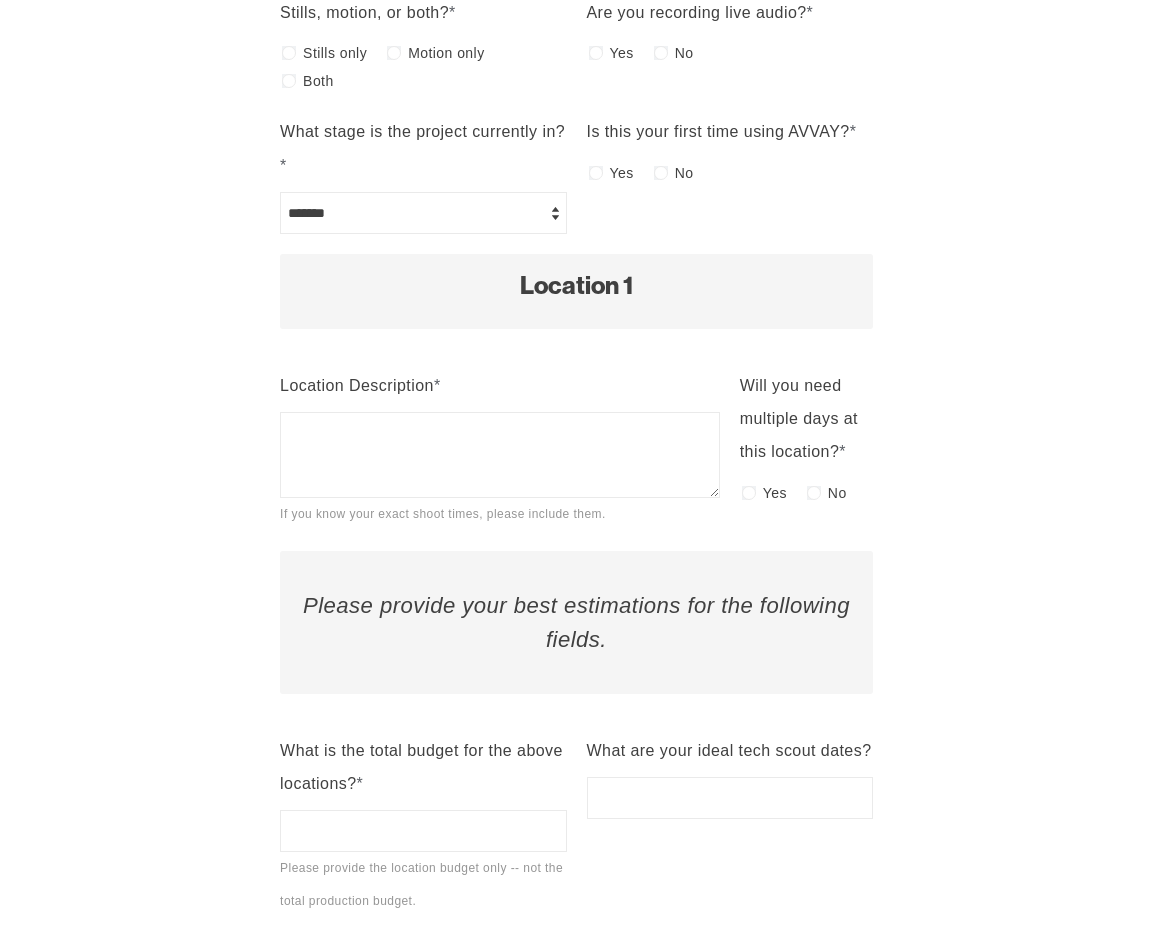 scroll, scrollTop: 1115, scrollLeft: 0, axis: vertical 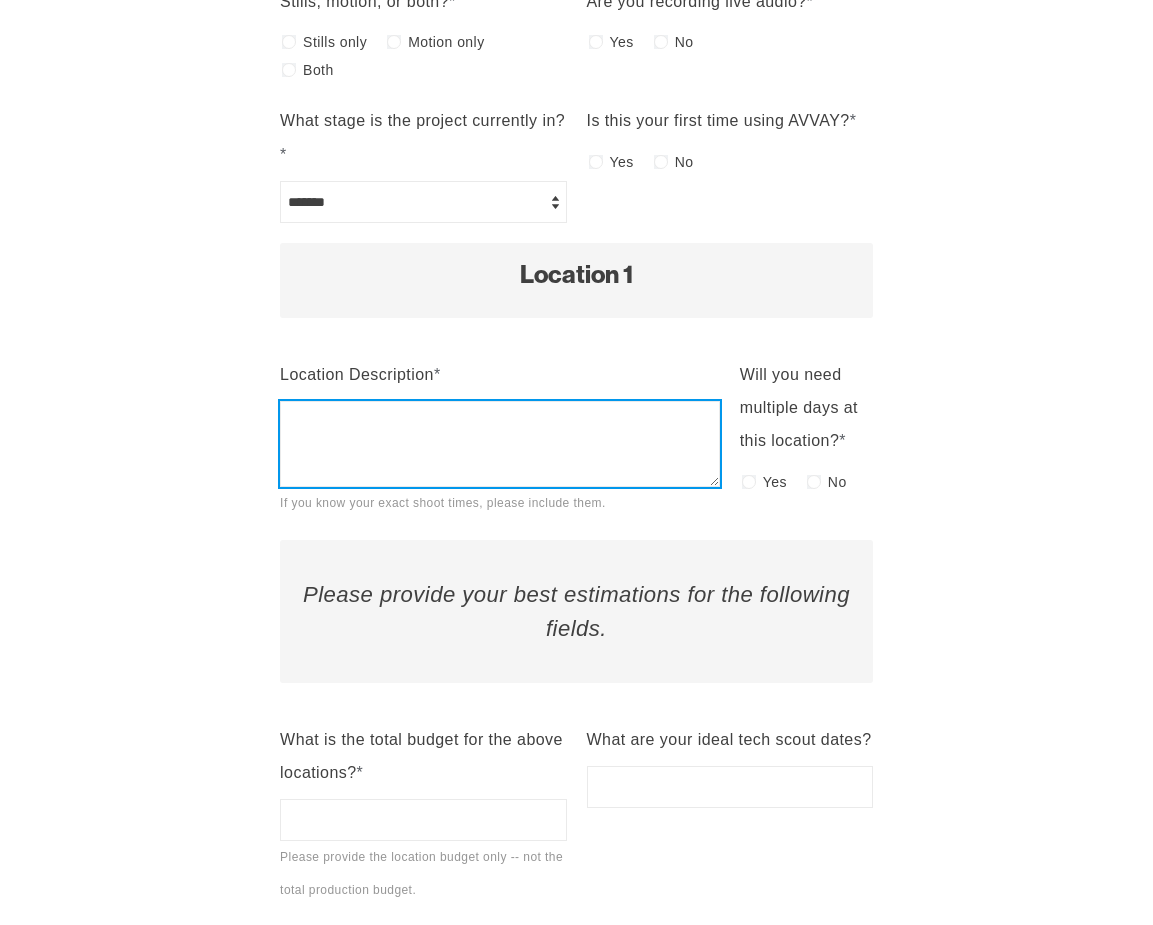 click on "Location Description  * If you know your exact shoot times, please include them." at bounding box center (500, 444) 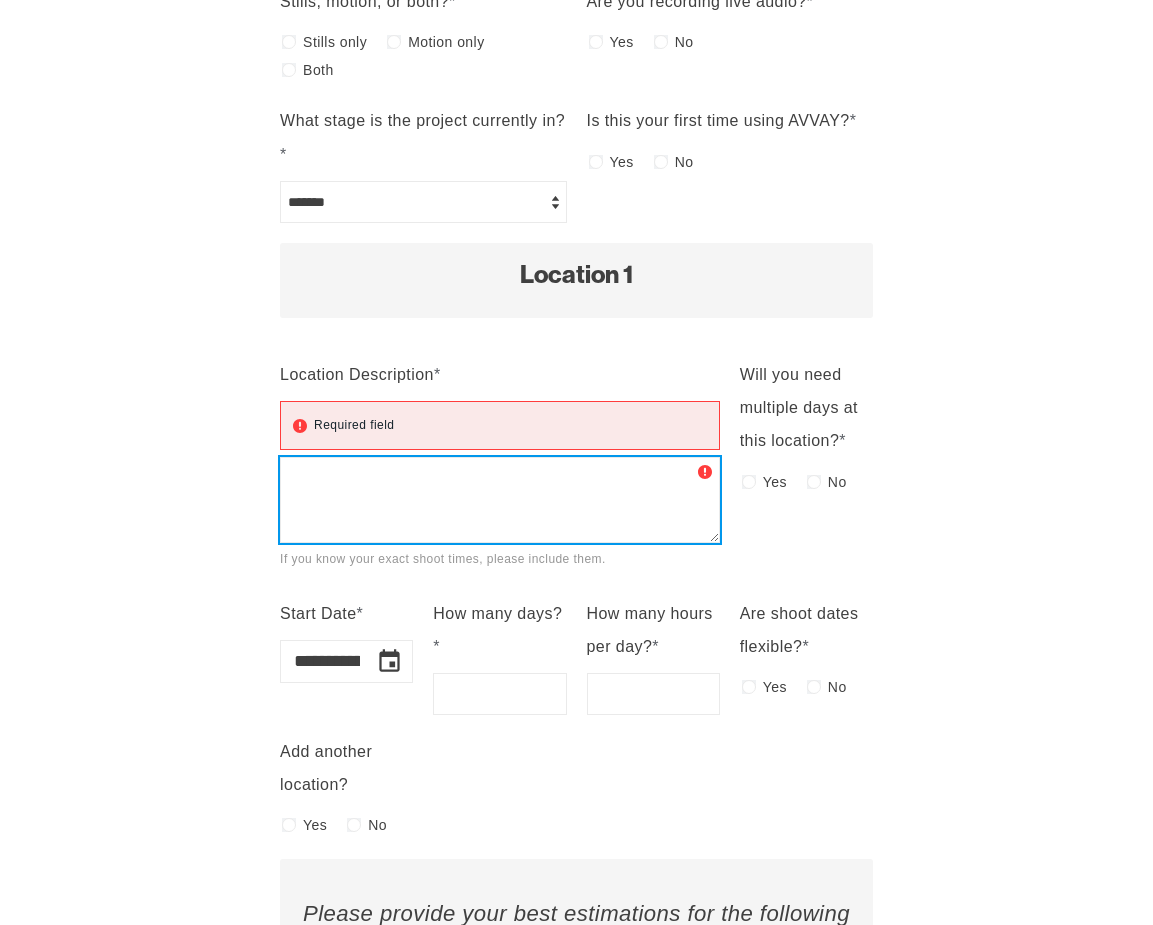 click on "Location Description  *   Required field If you know your exact shoot times, please include them." at bounding box center (500, 500) 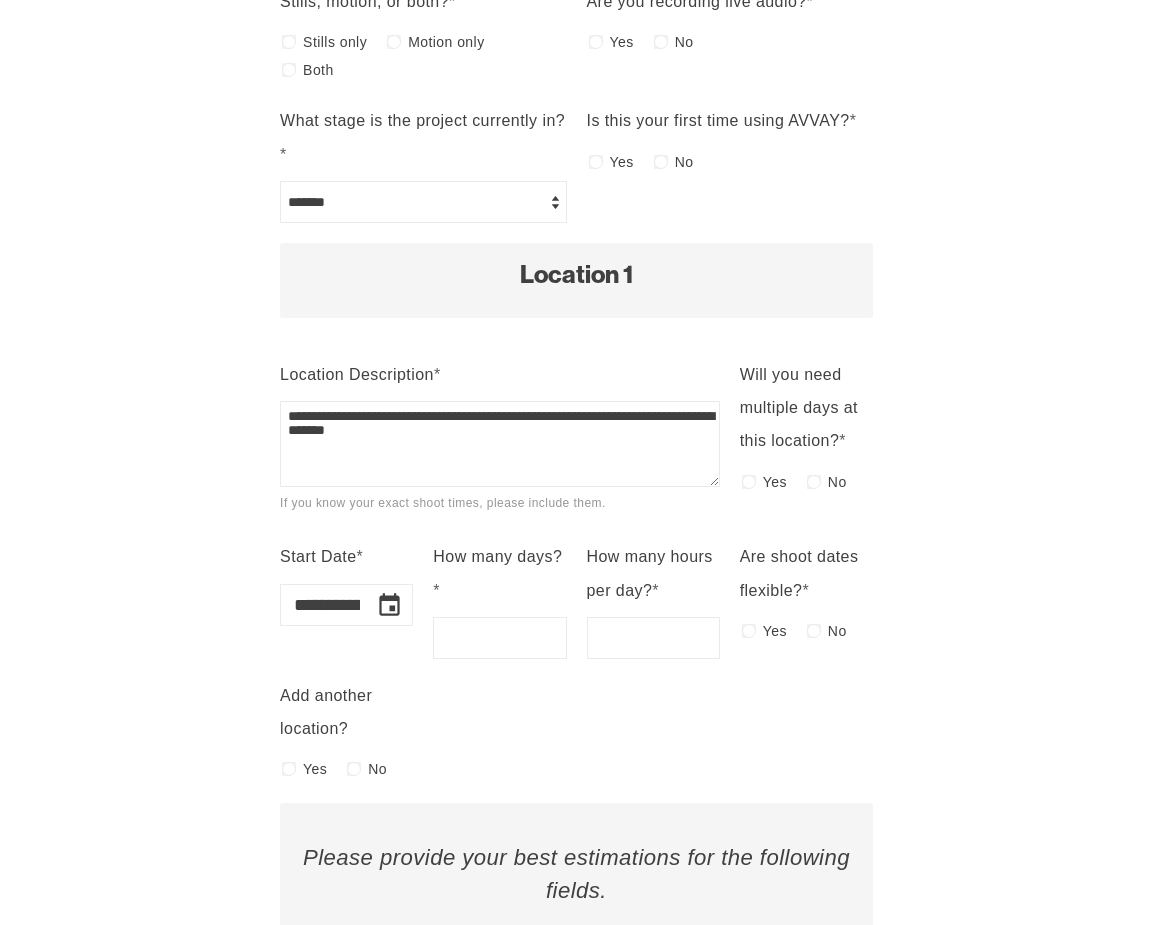click on "**********" at bounding box center (576, 499) 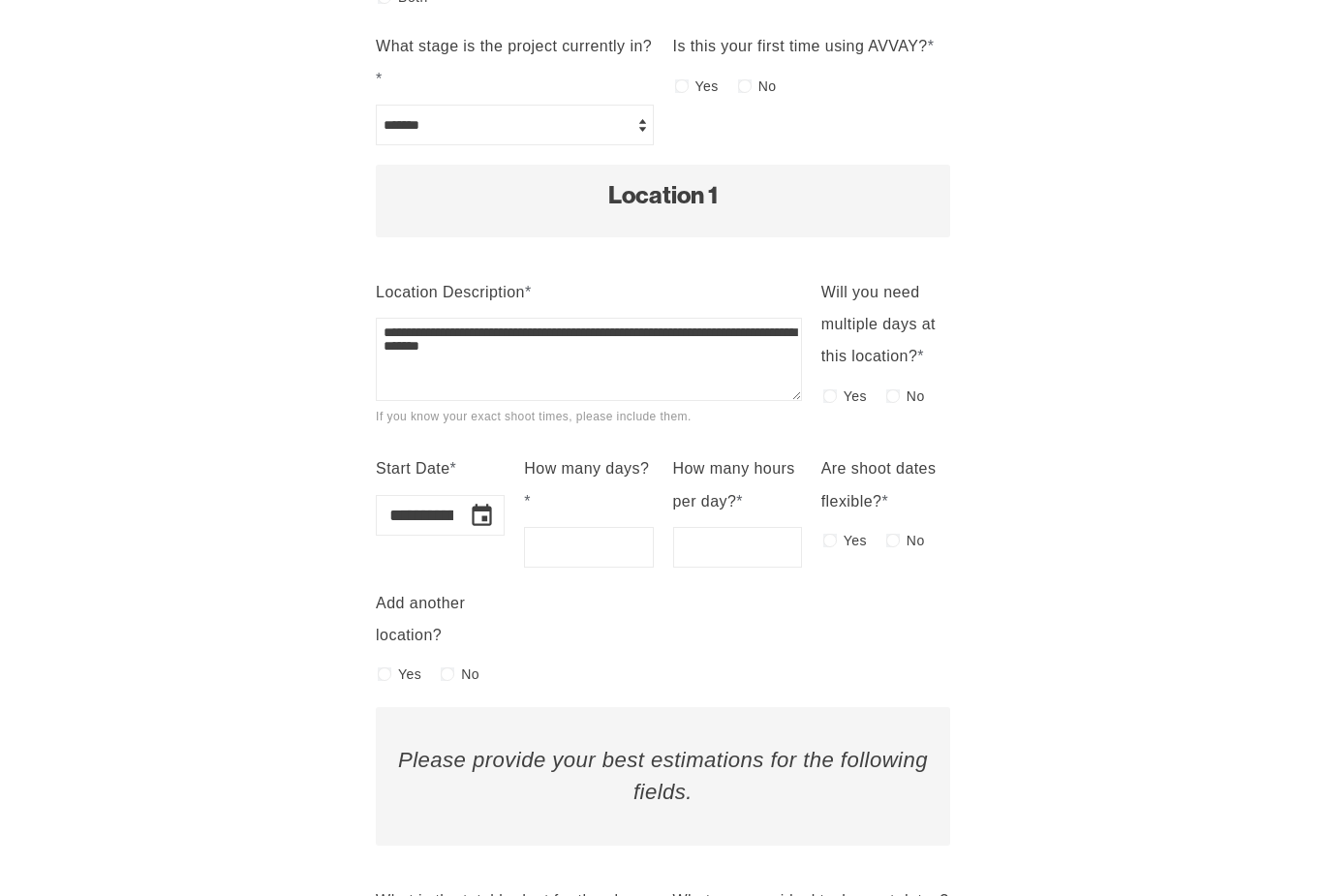 scroll, scrollTop: 1151, scrollLeft: 0, axis: vertical 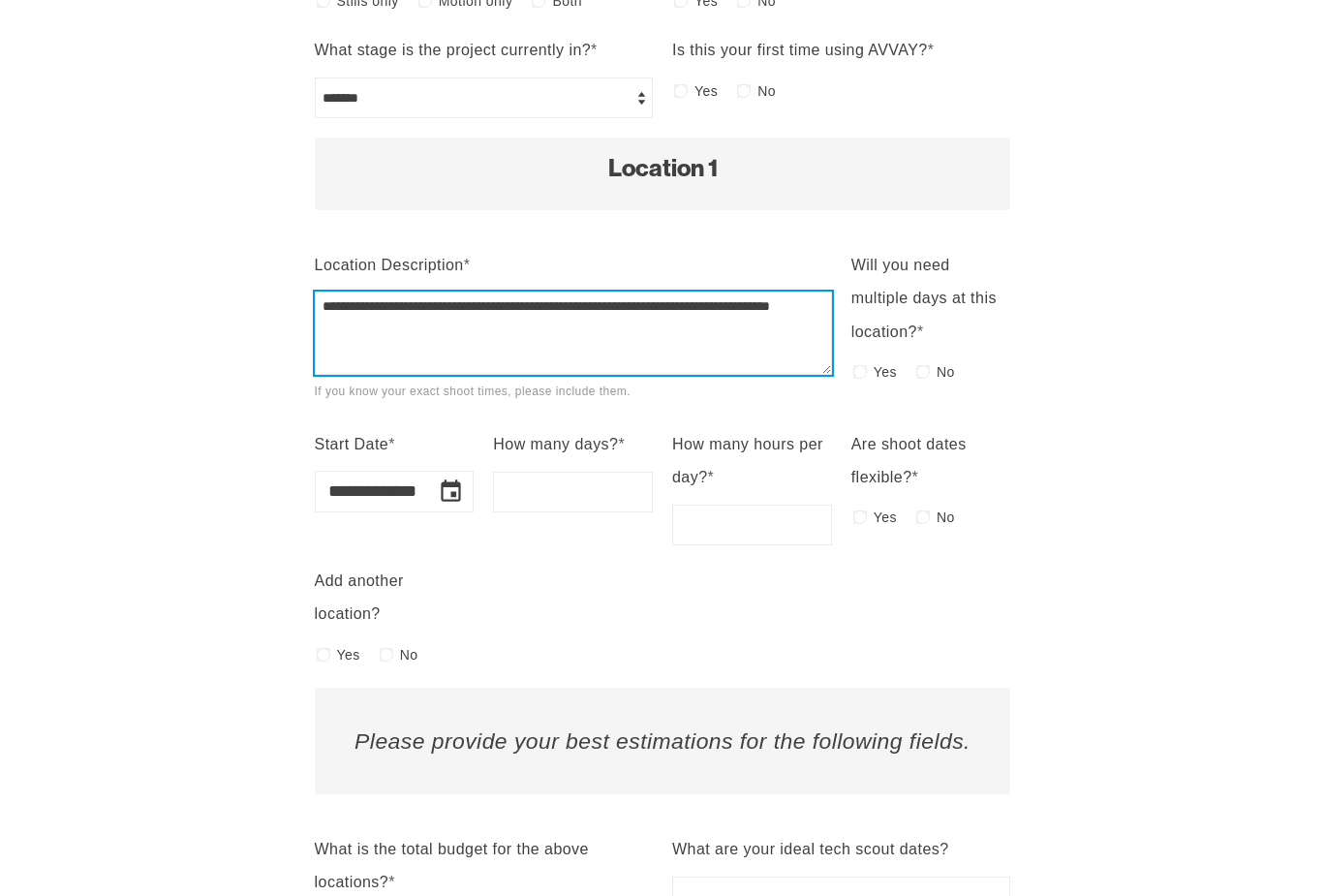 click on "**********" at bounding box center [573, 333] 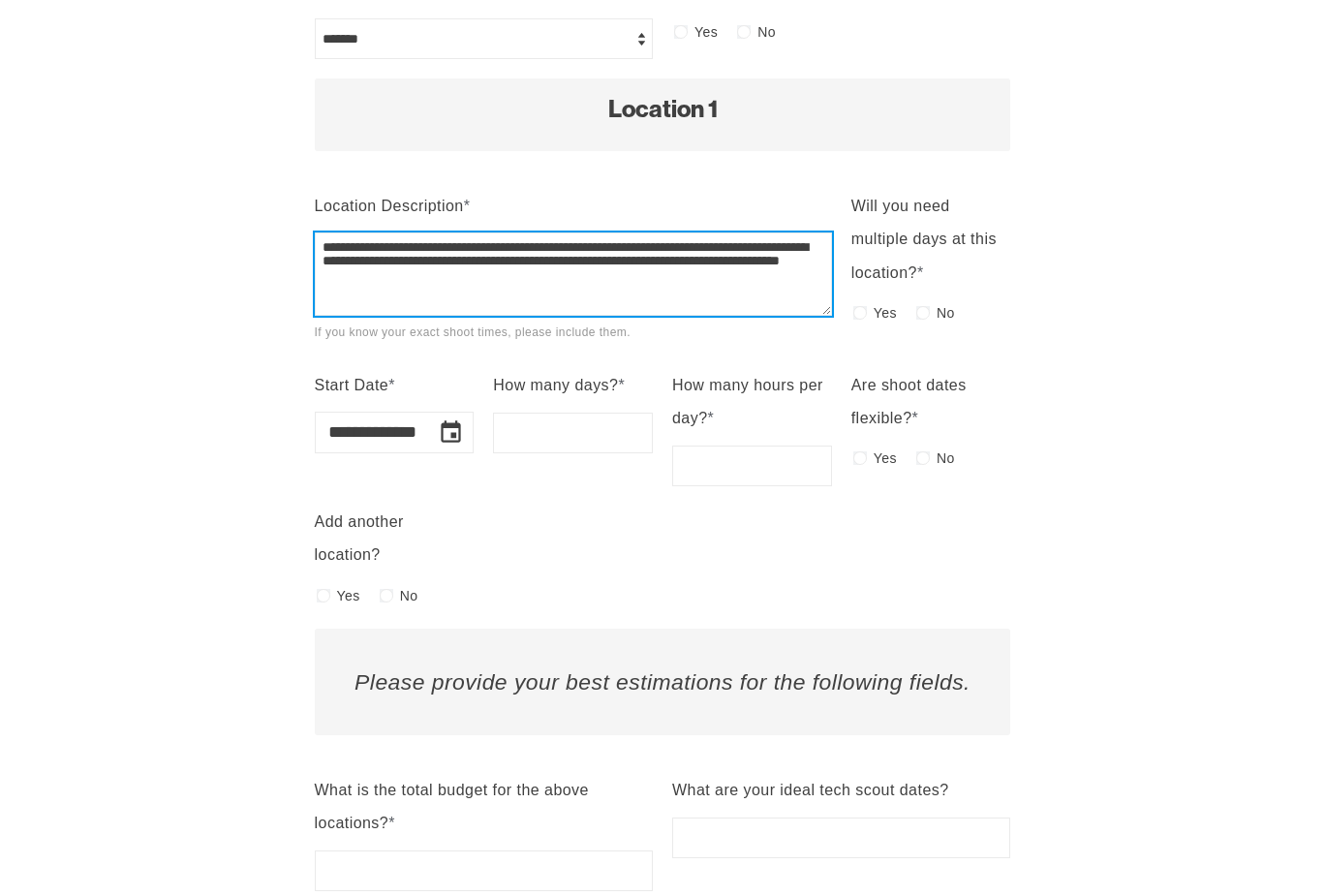 scroll, scrollTop: 1220, scrollLeft: 0, axis: vertical 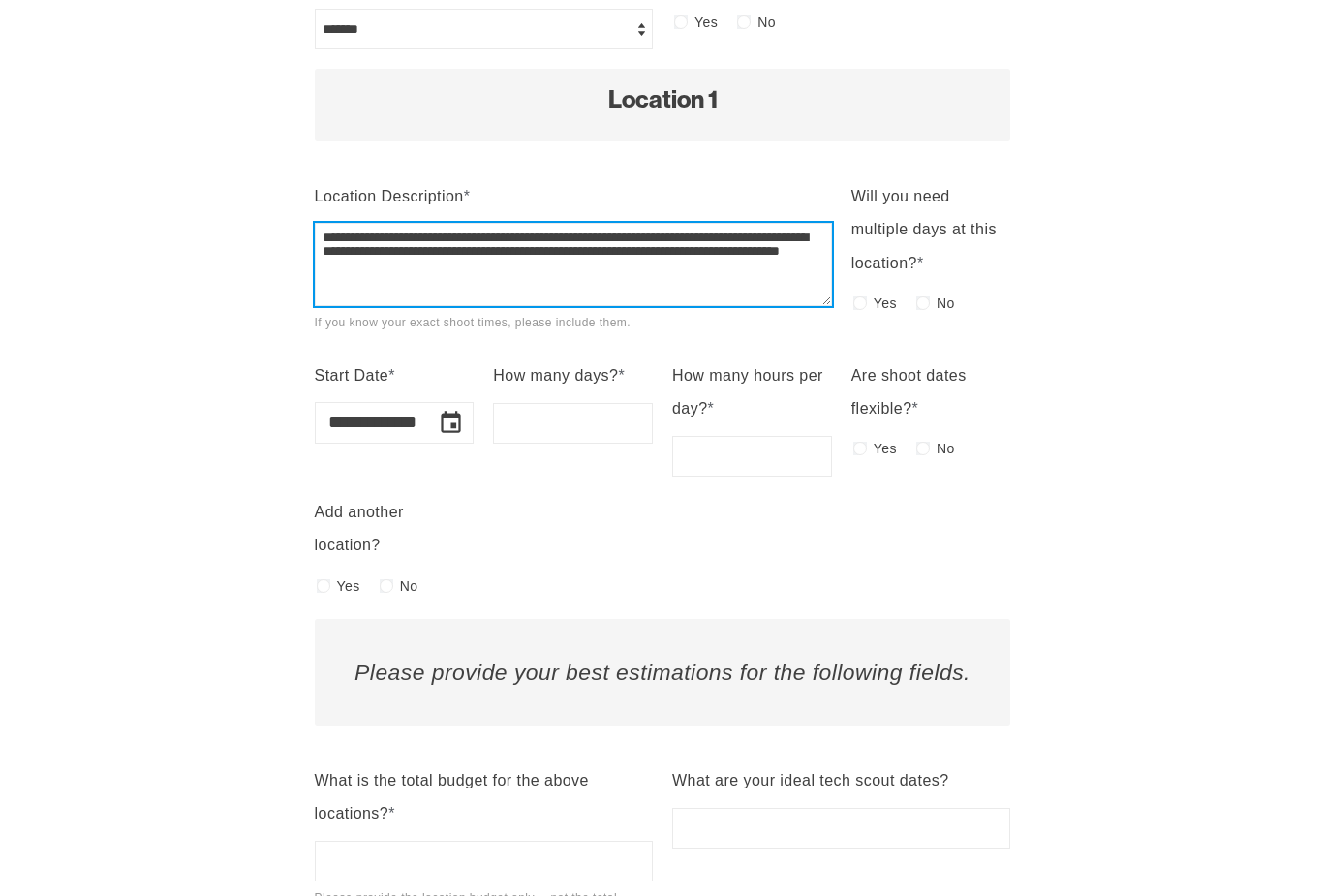 type on "**********" 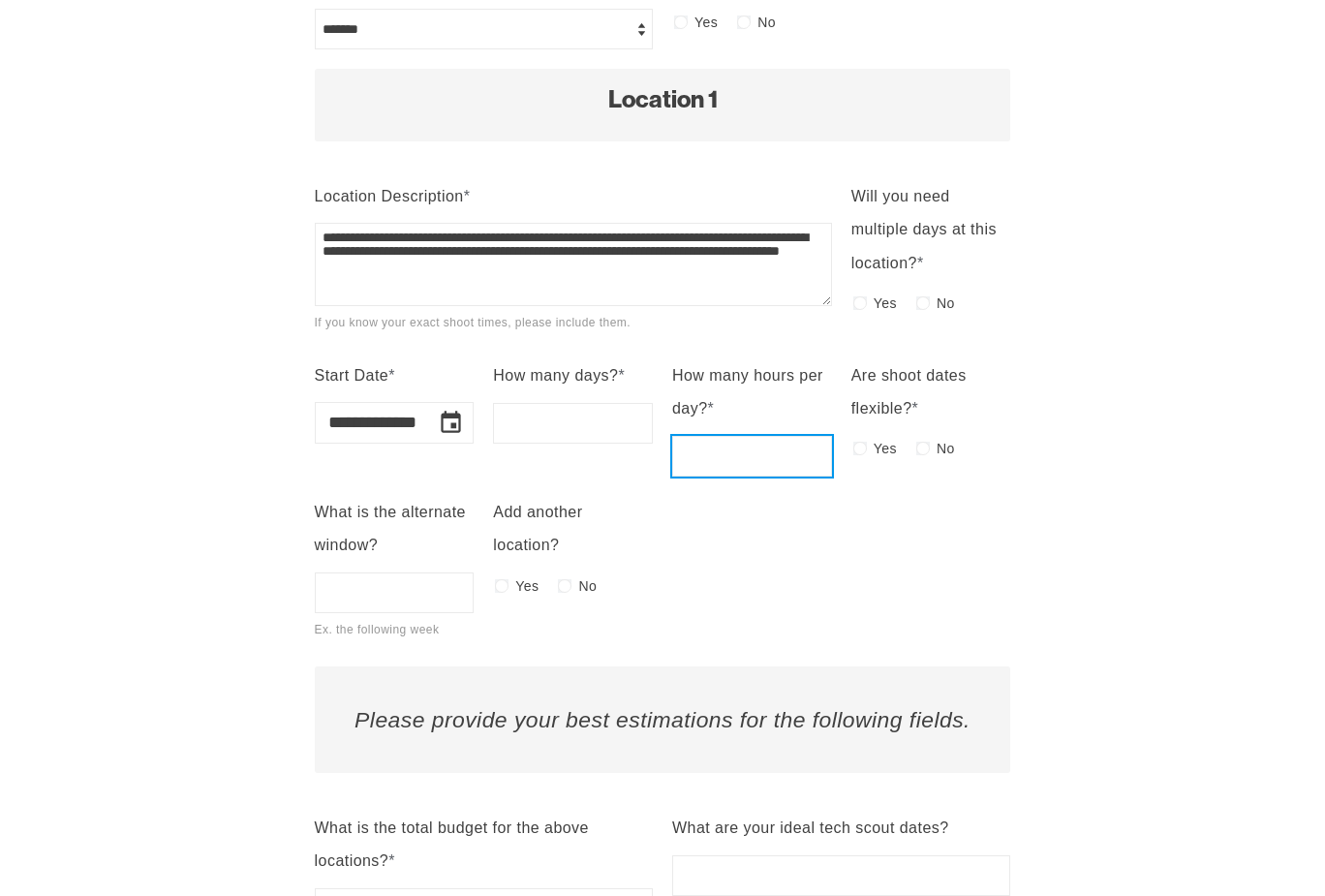 click on "How many hours per day?  *" at bounding box center [752, 456] 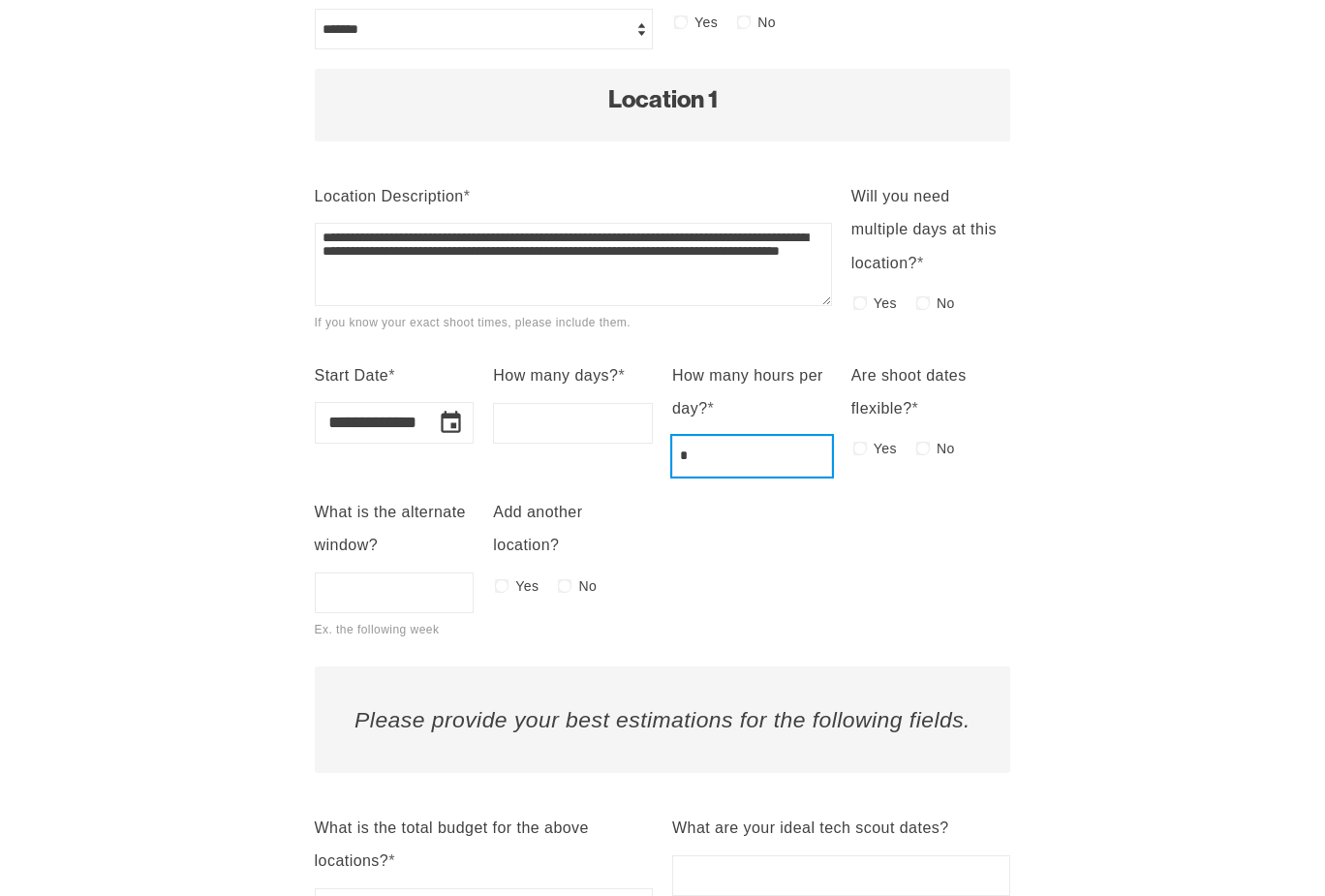 type on "*" 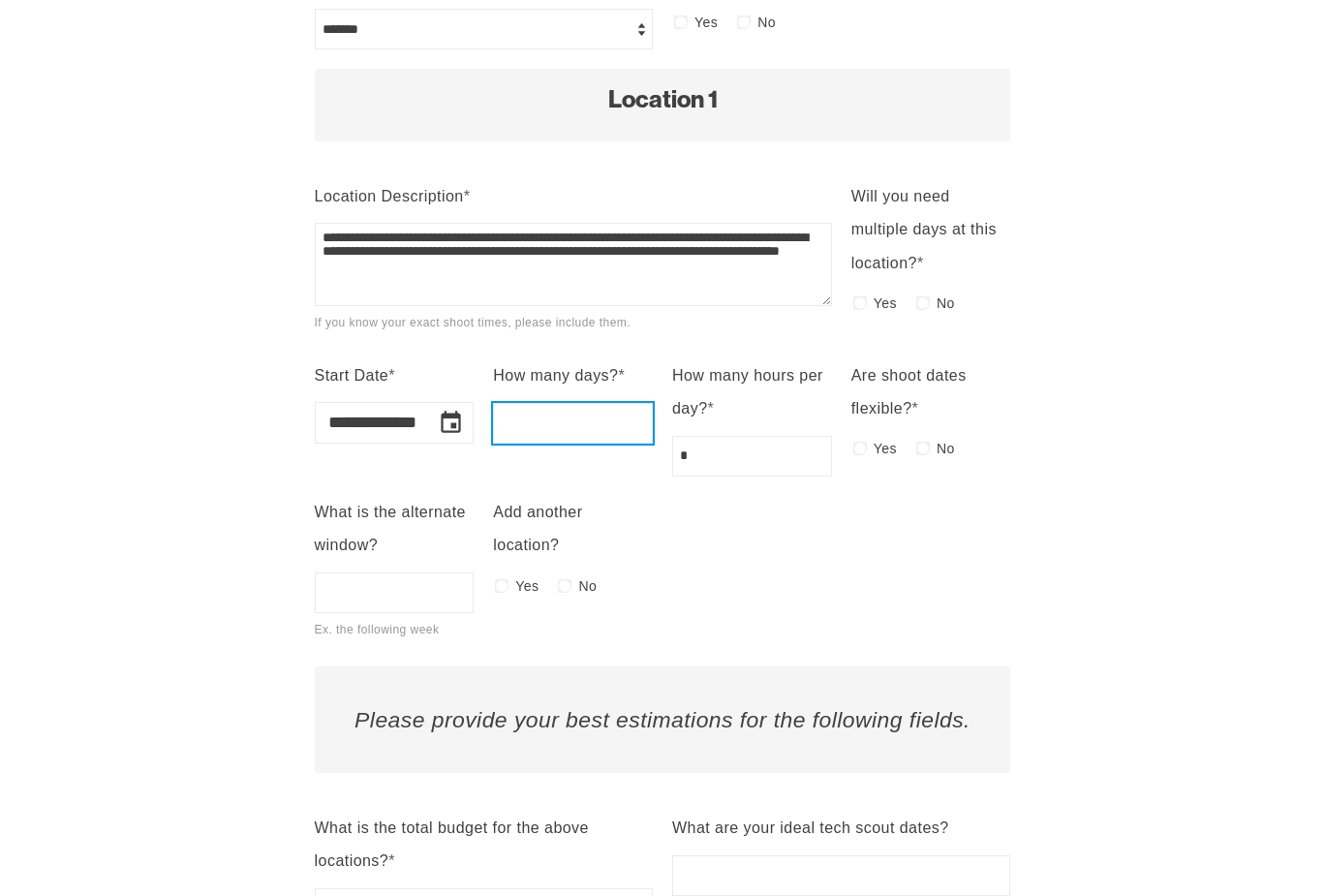 click on "How many days?  *" at bounding box center [572, 423] 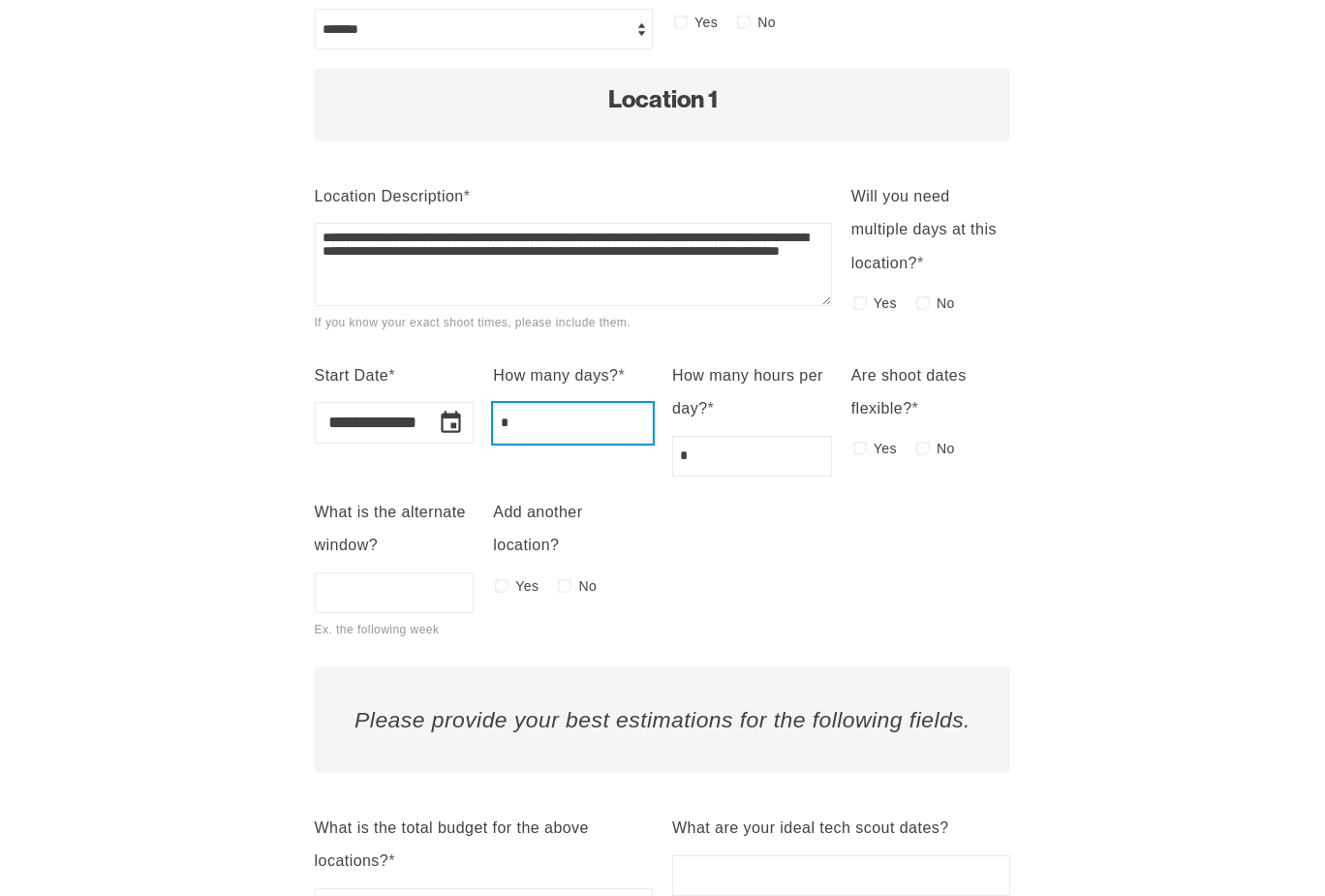 type on "*" 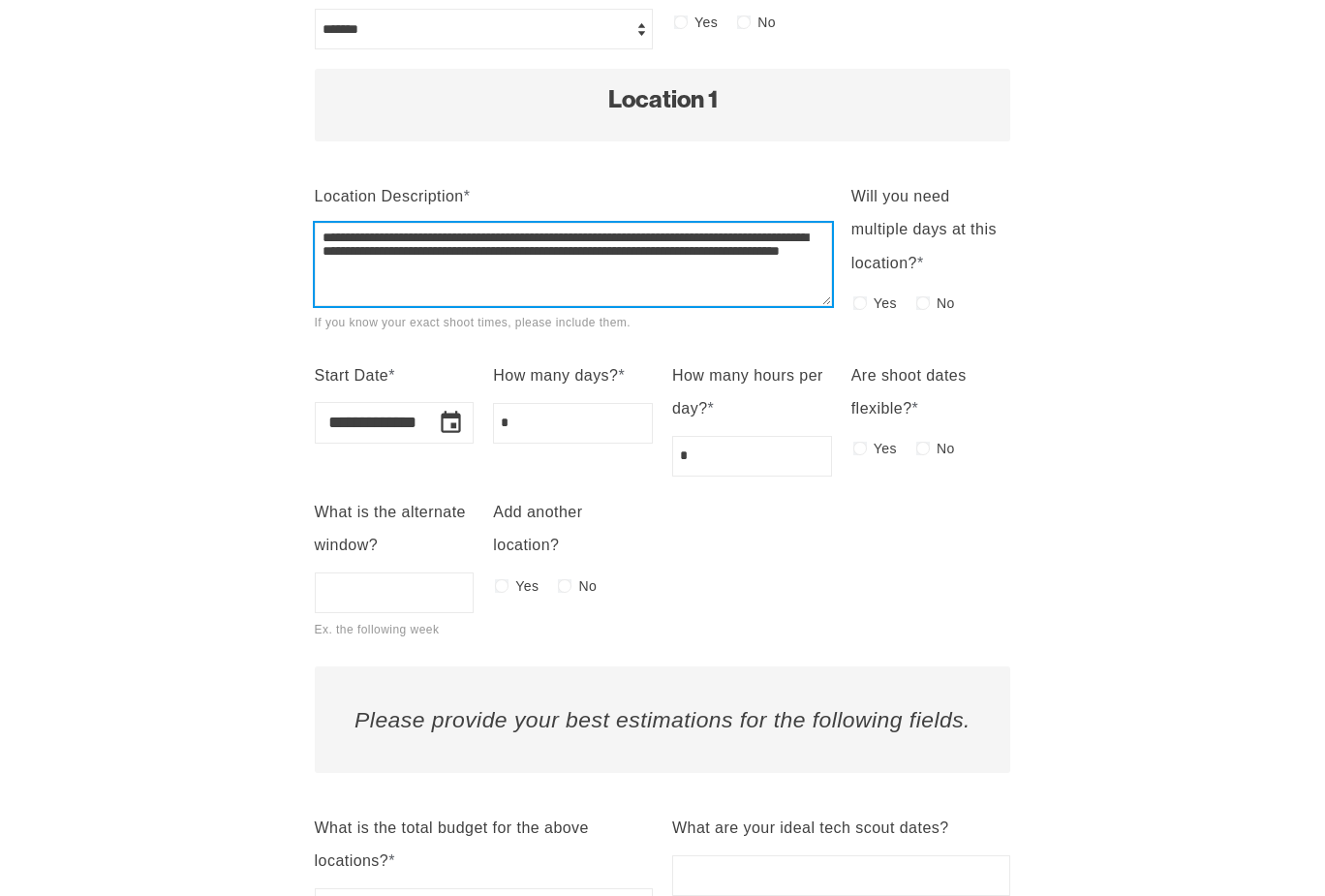 click on "**********" at bounding box center [573, 264] 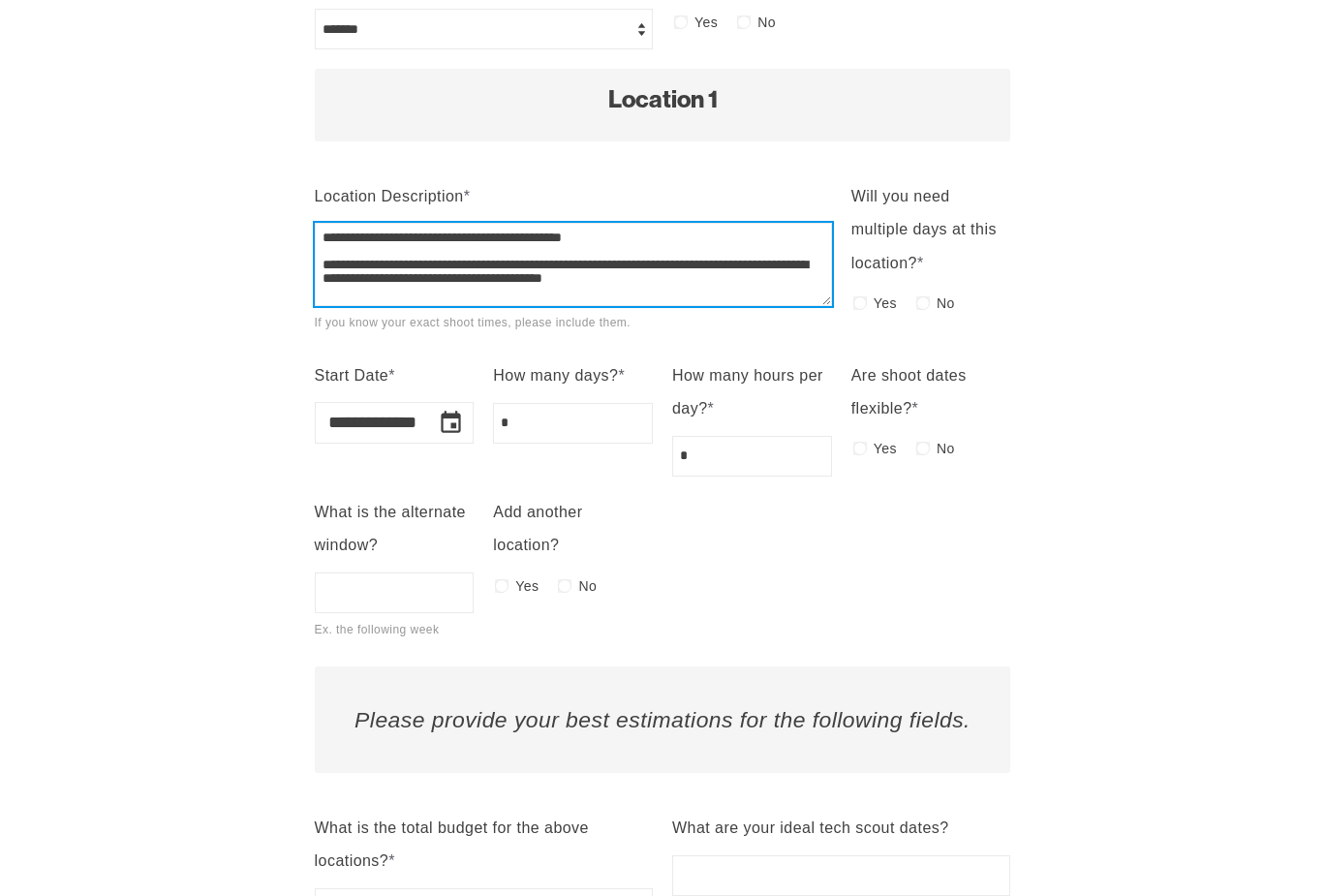 click on "**********" at bounding box center (573, 264) 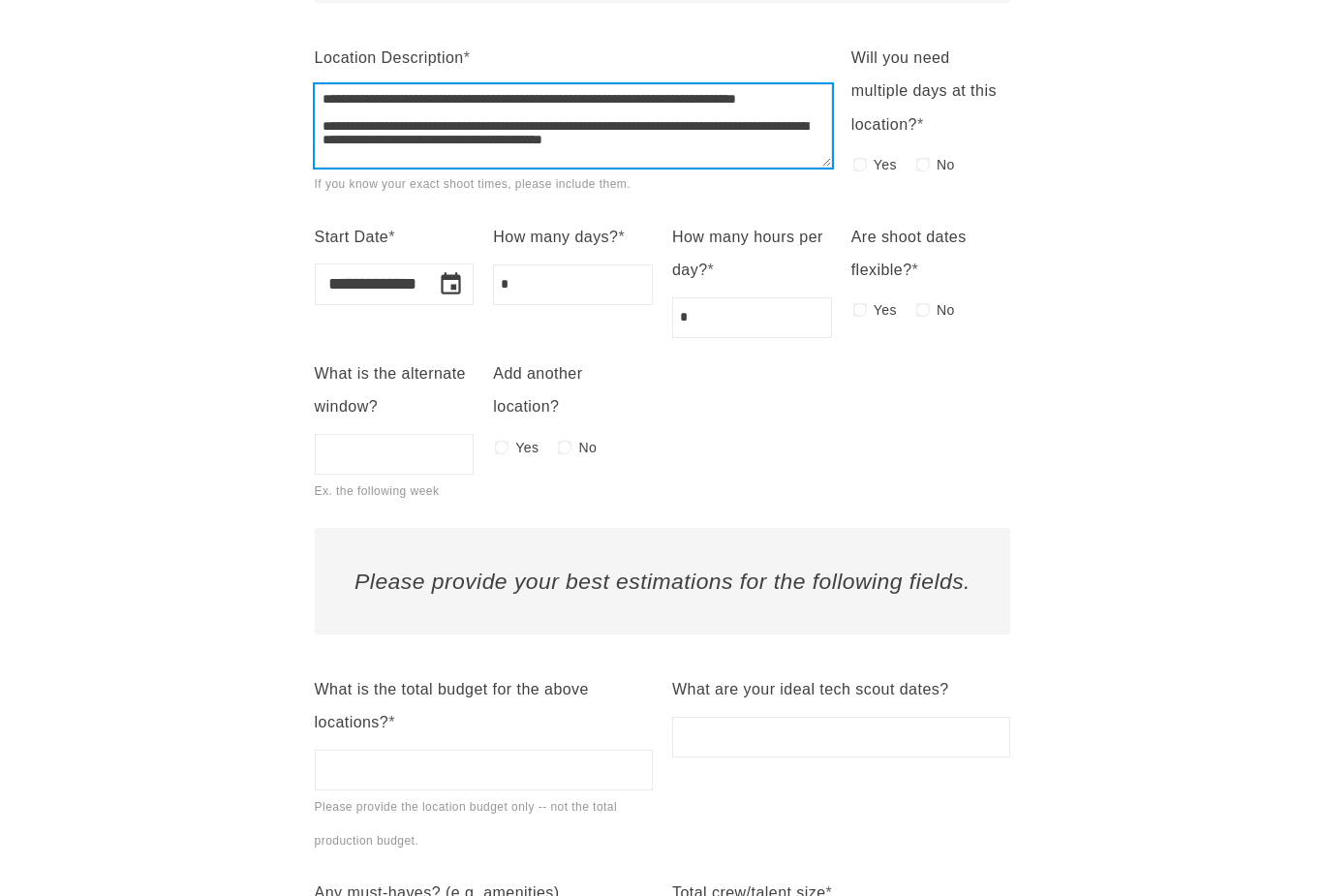 scroll, scrollTop: 1372, scrollLeft: 0, axis: vertical 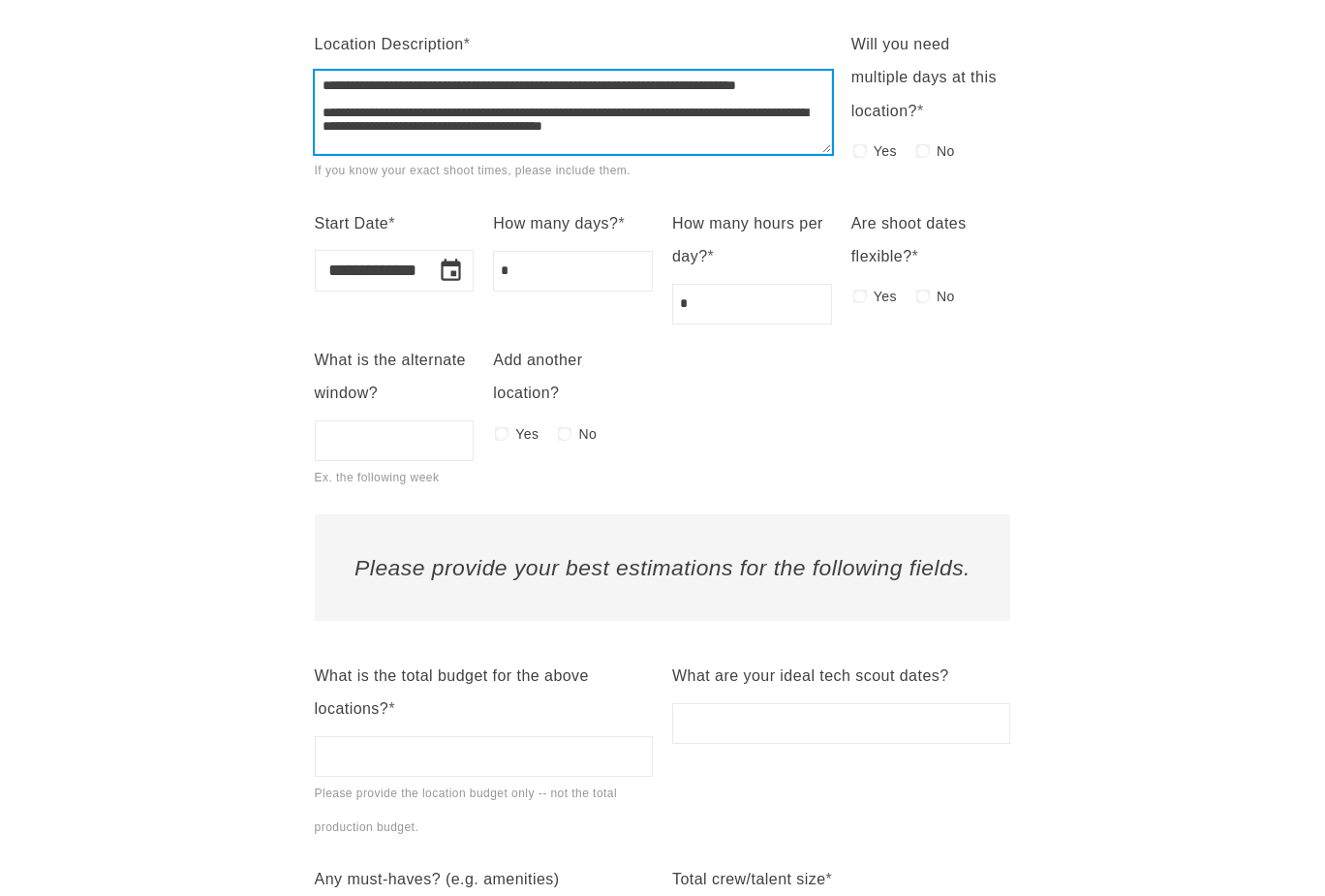 type on "**********" 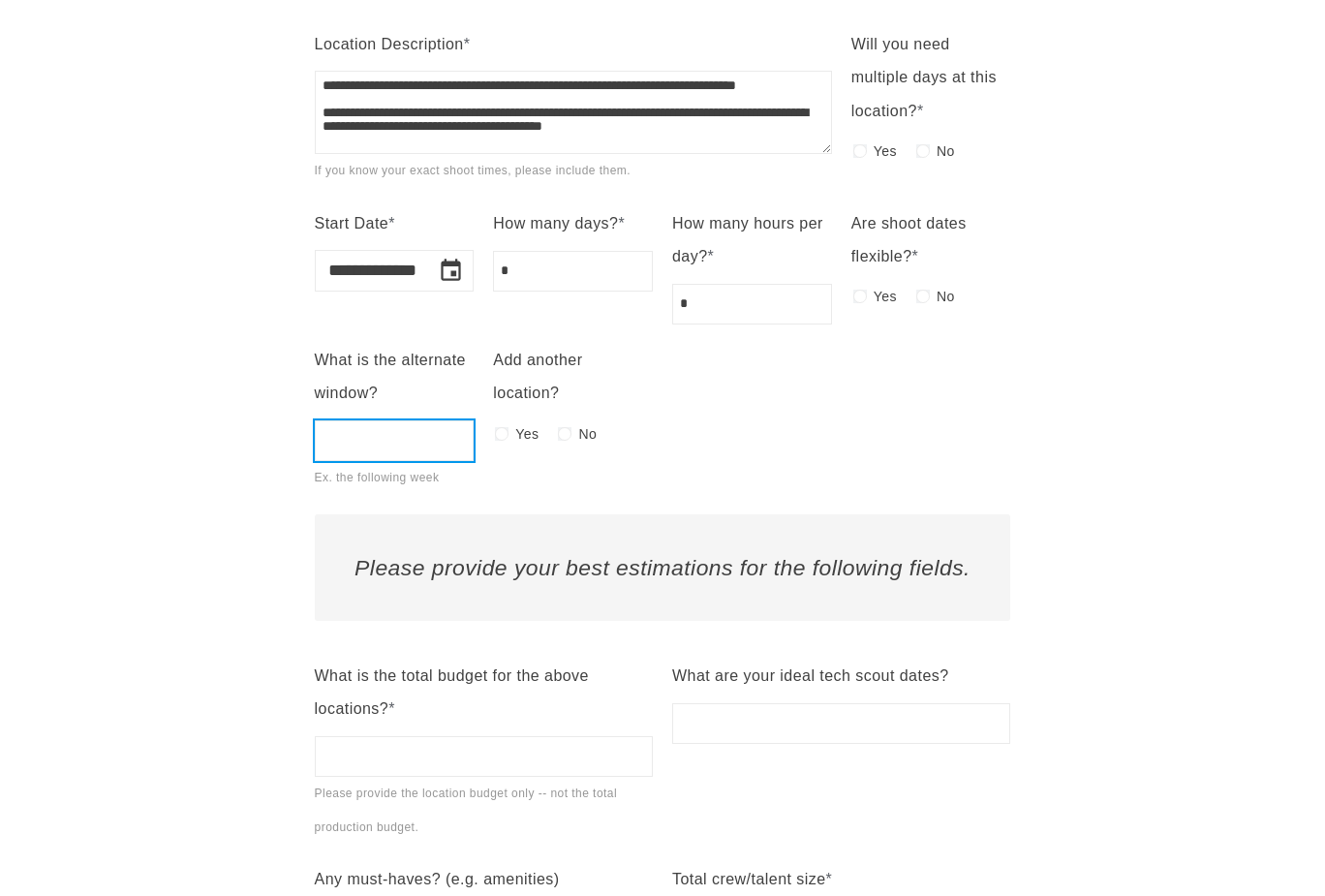 click on "What is the alternate window?  Ex. the following week" at bounding box center (394, 441) 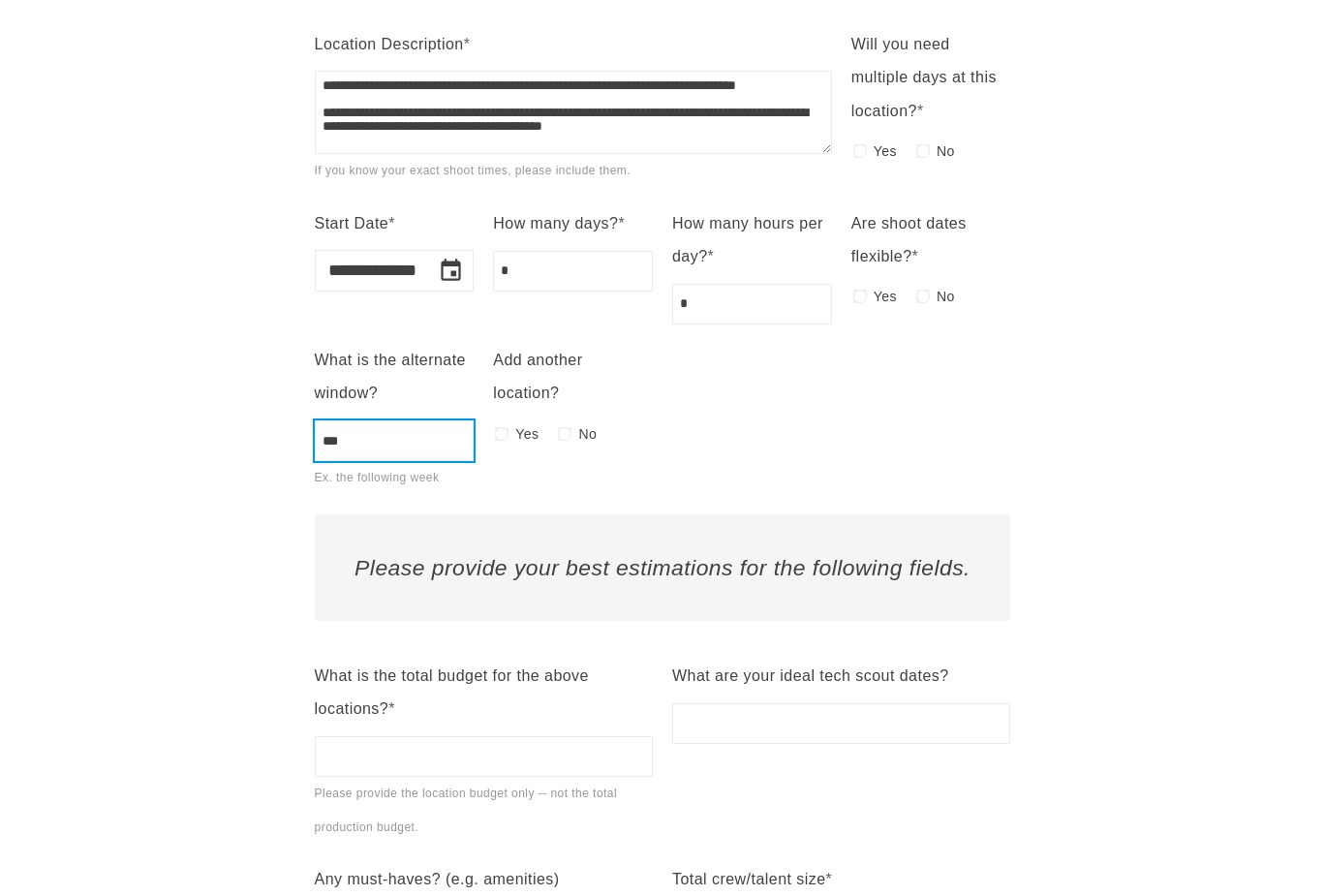 type on "***" 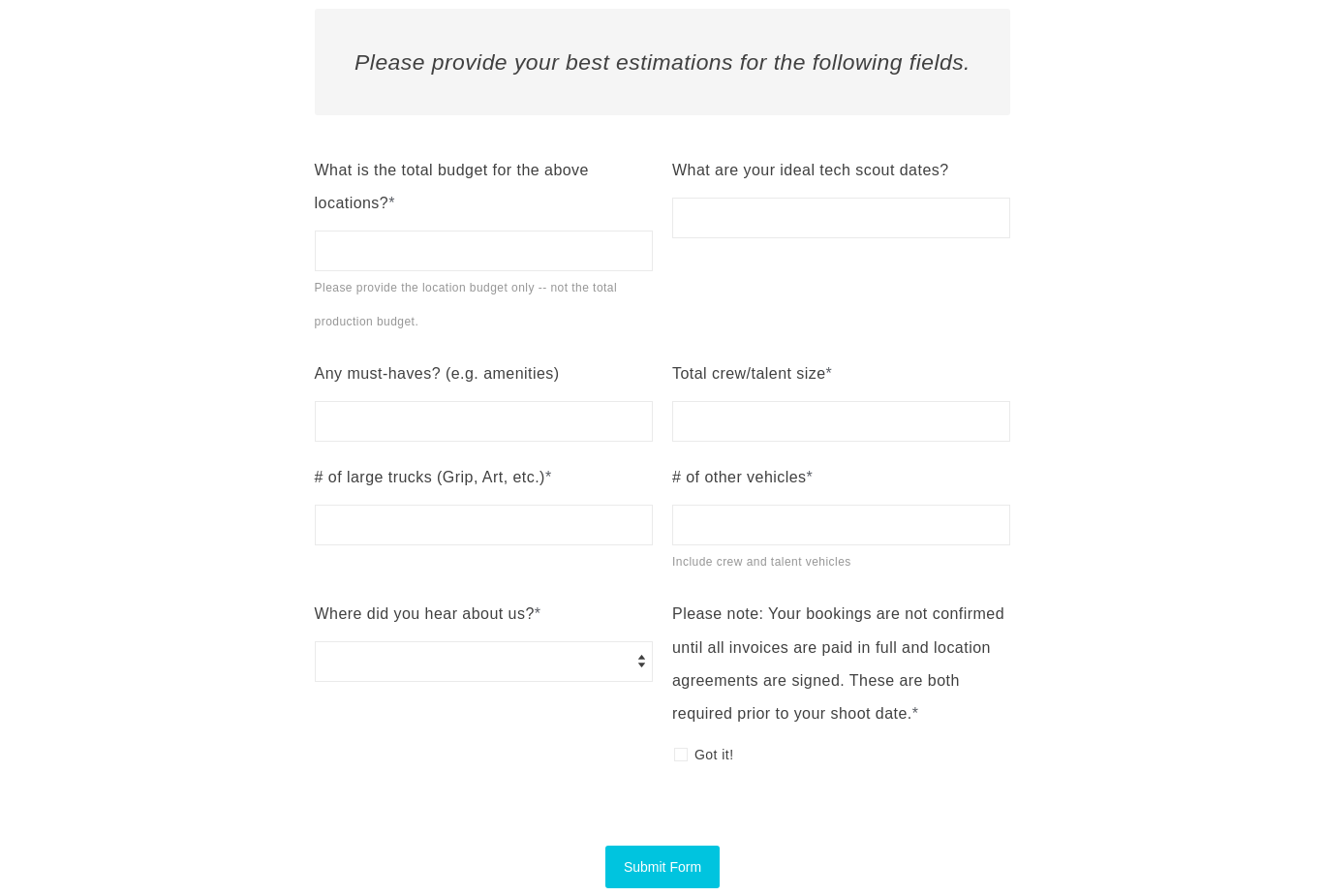 scroll, scrollTop: 1878, scrollLeft: 0, axis: vertical 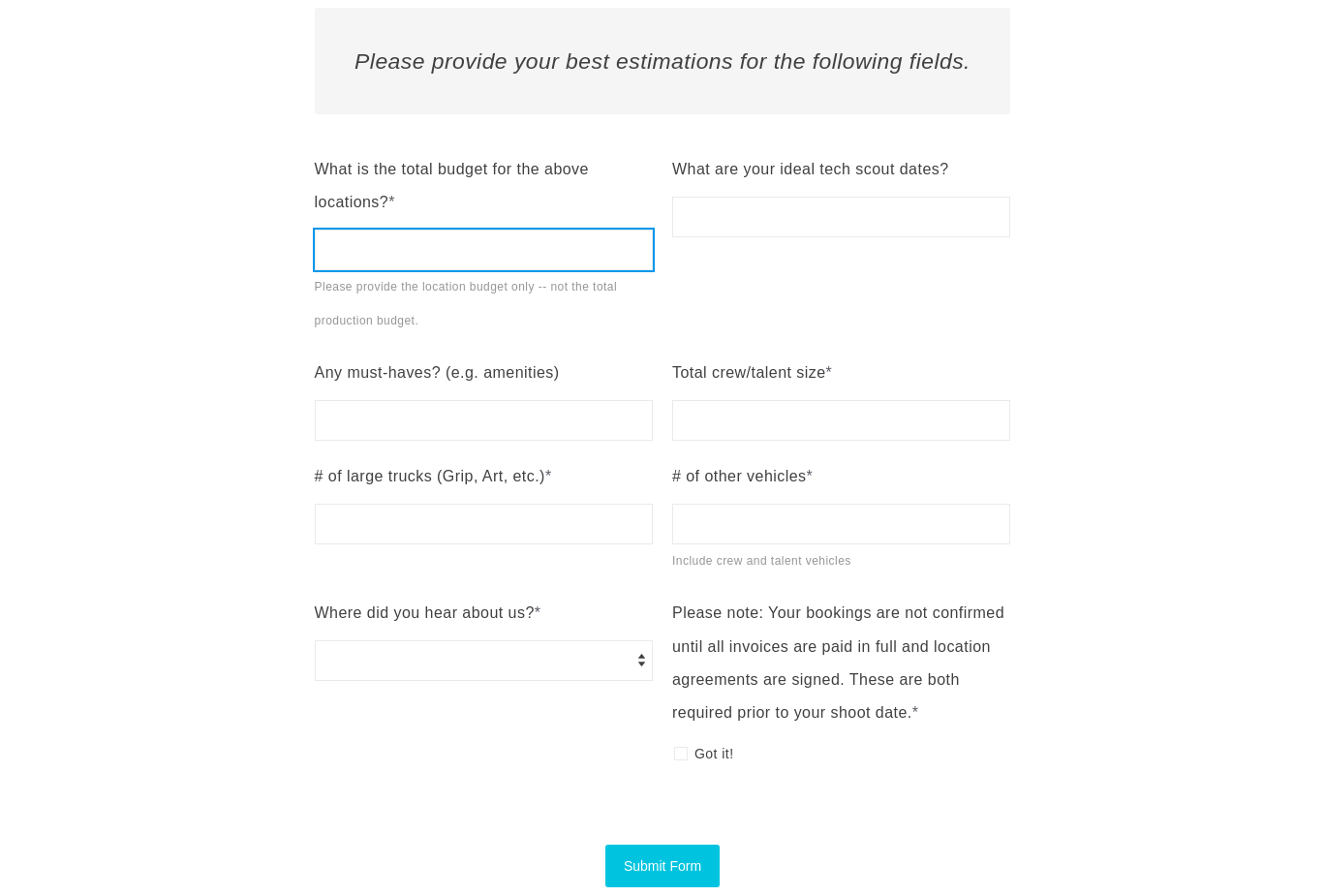 click on "What is the total budget for the above locations? * Please provide the location budget only -- not the total production budget." at bounding box center (483, 250) 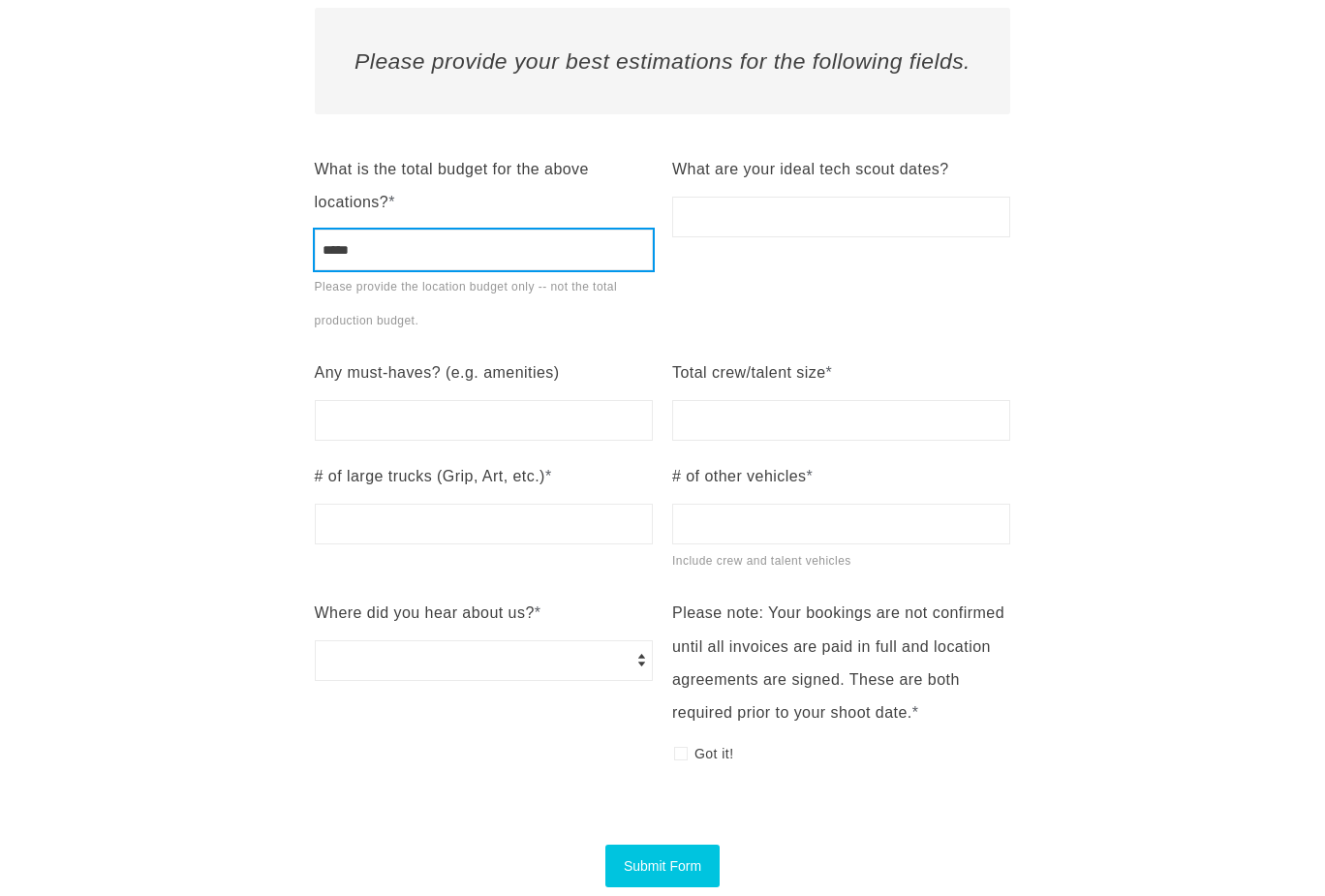 type on "*****" 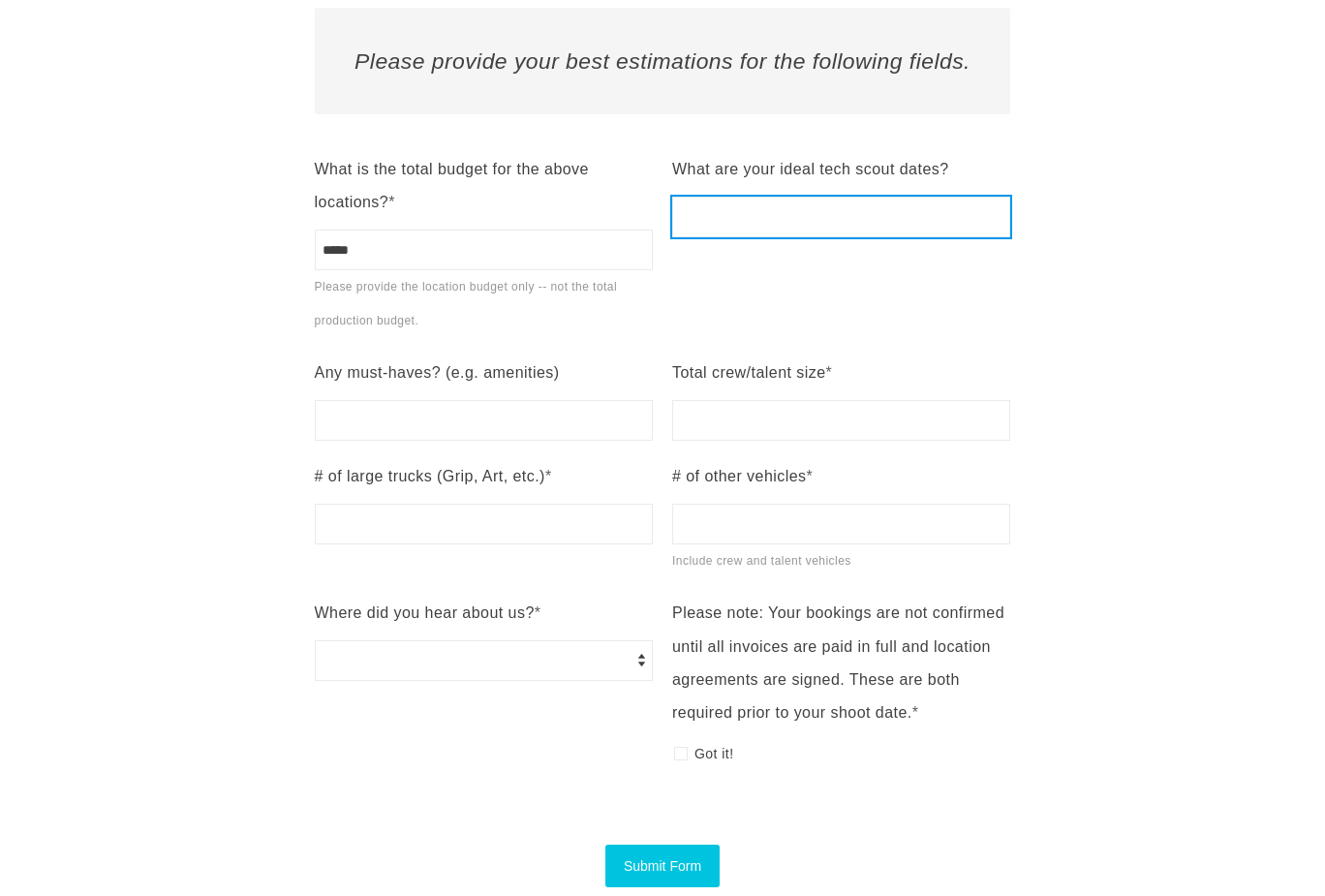 click on "What are your ideal tech scout dates?" at bounding box center [841, 217] 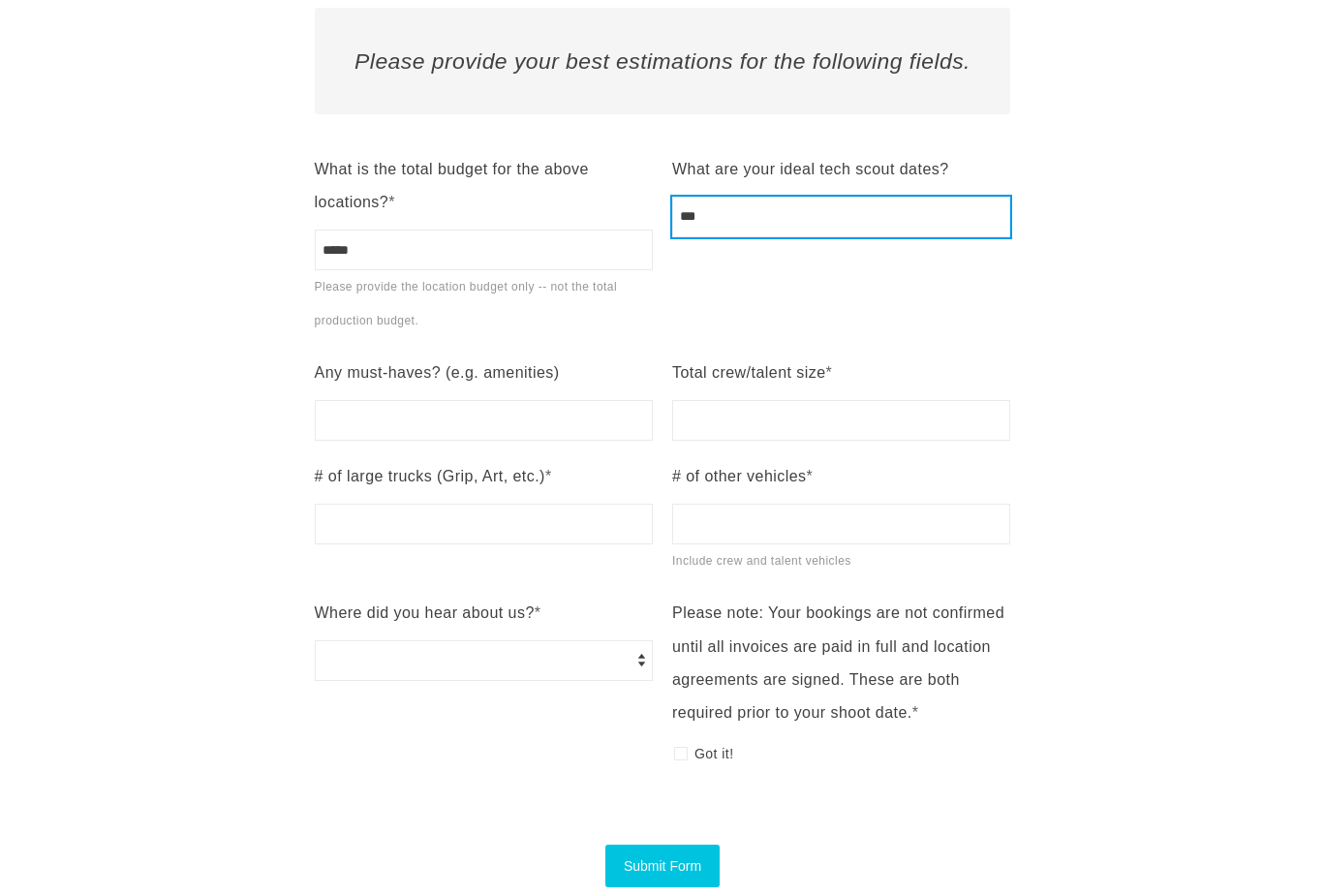 type on "***" 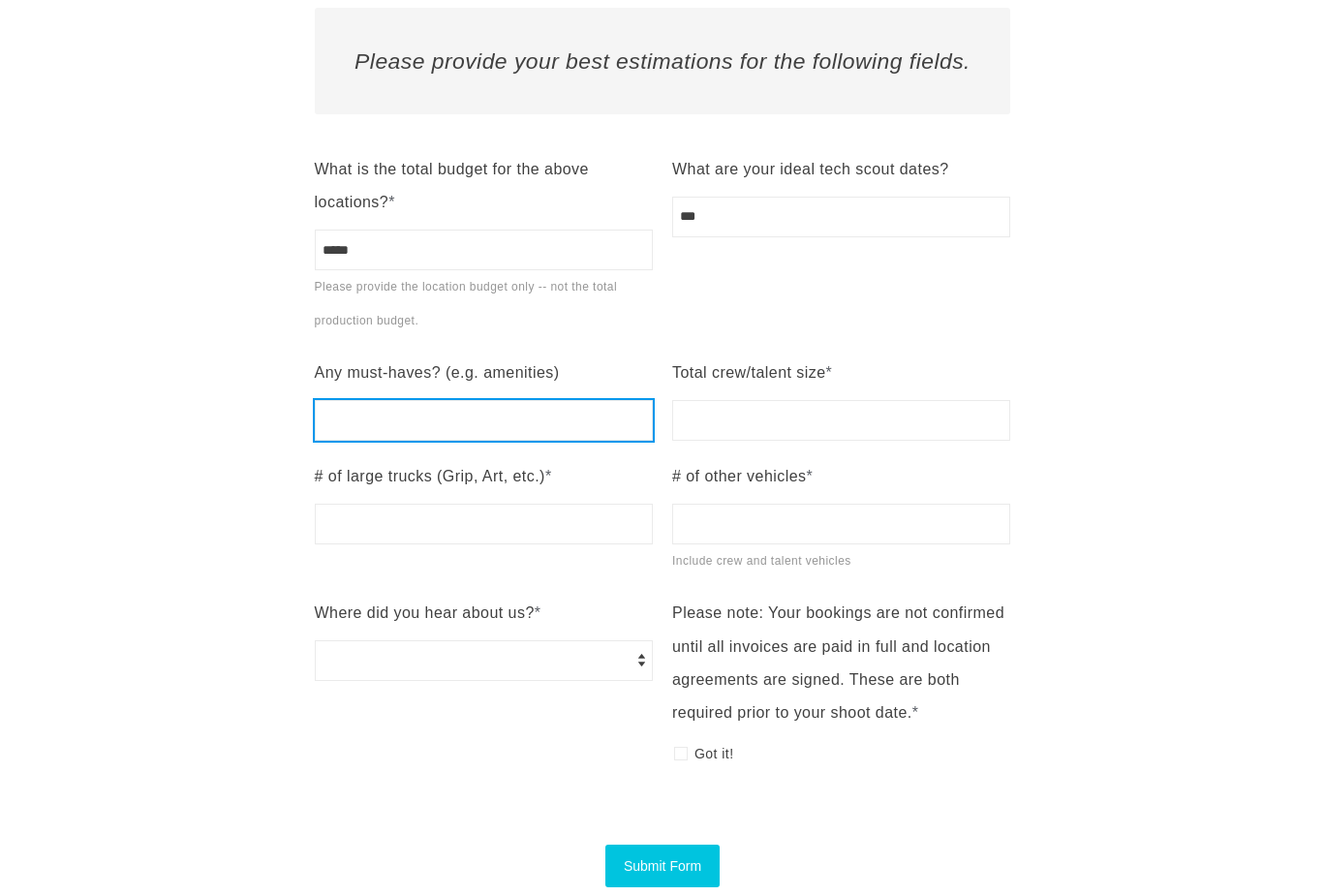 click on "Any must-haves? (e.g. amenities)" at bounding box center (483, 420) 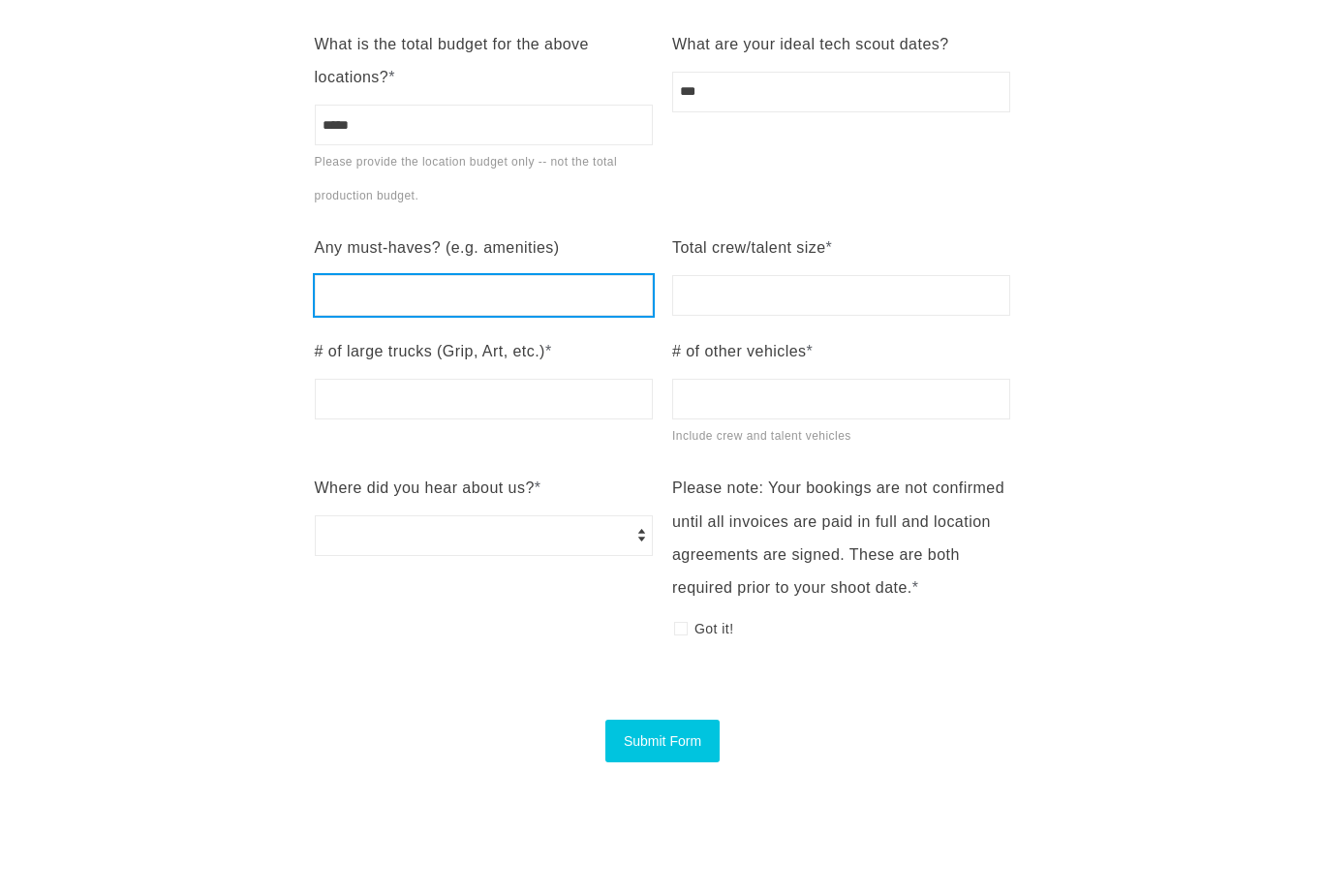scroll, scrollTop: 2027, scrollLeft: 0, axis: vertical 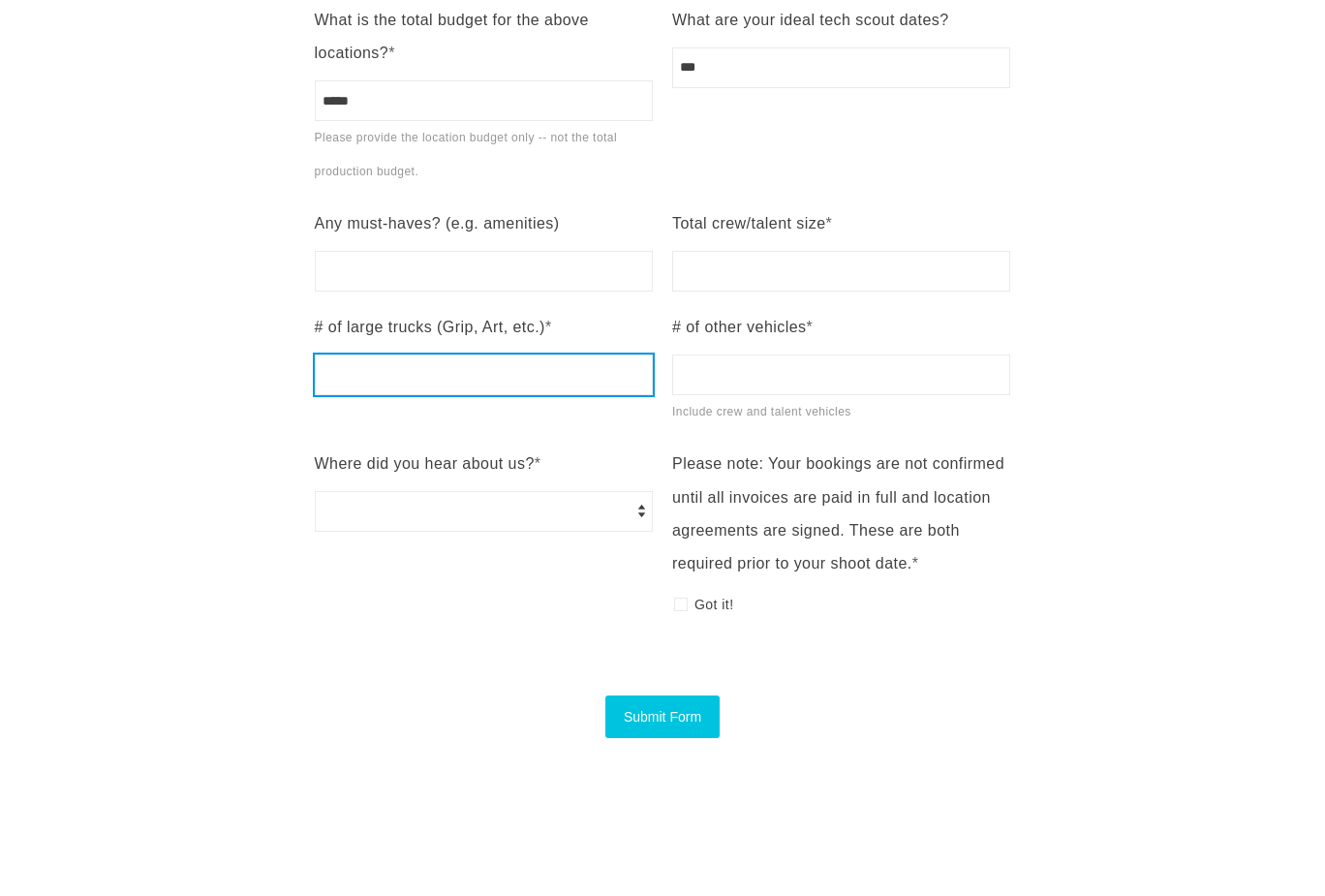 click on "# of large trucks (Grip, Art, etc.)  *" at bounding box center (483, 375) 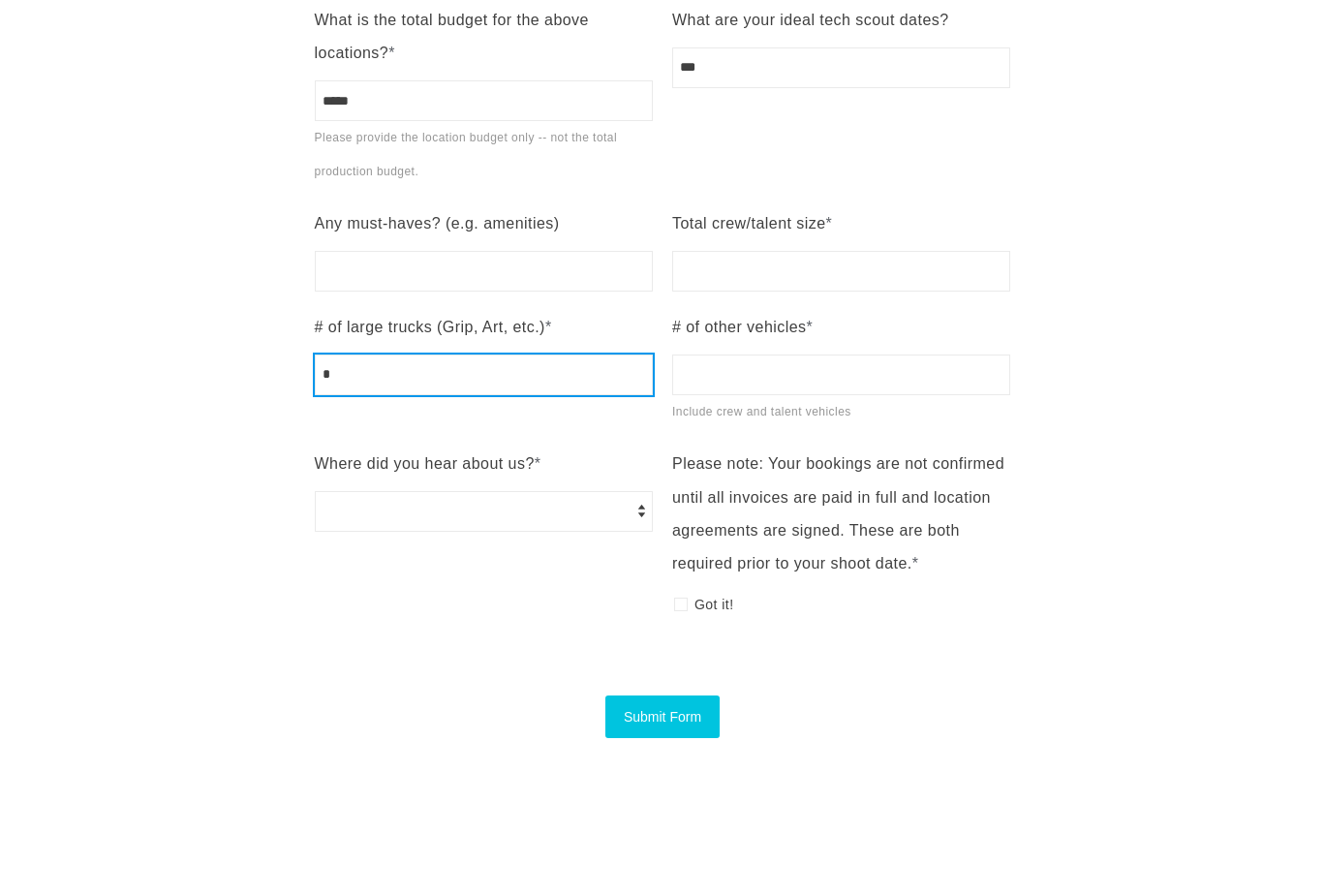 type on "*" 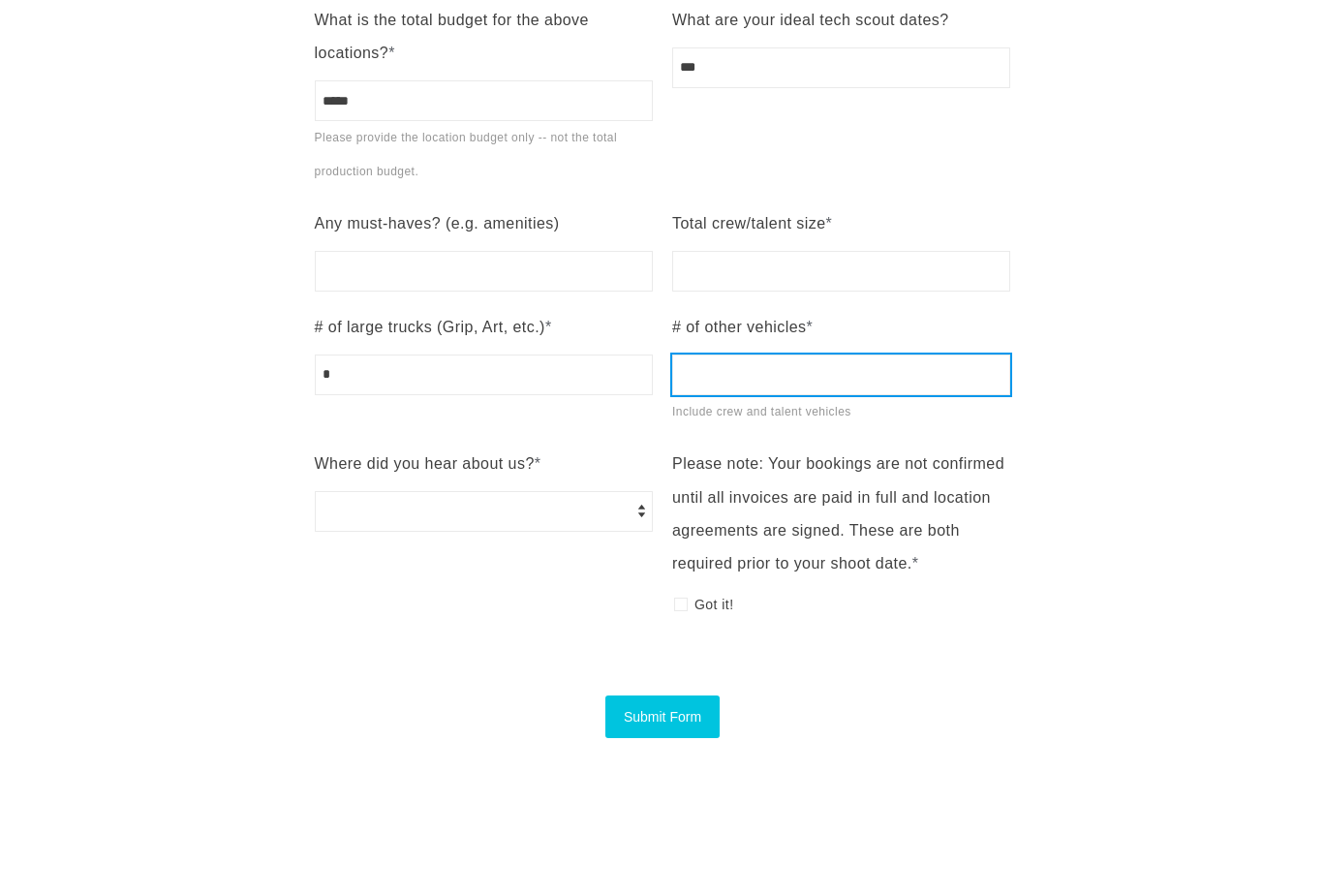 click on "# of other vehicles * Include crew and talent vehicles" at bounding box center (841, 375) 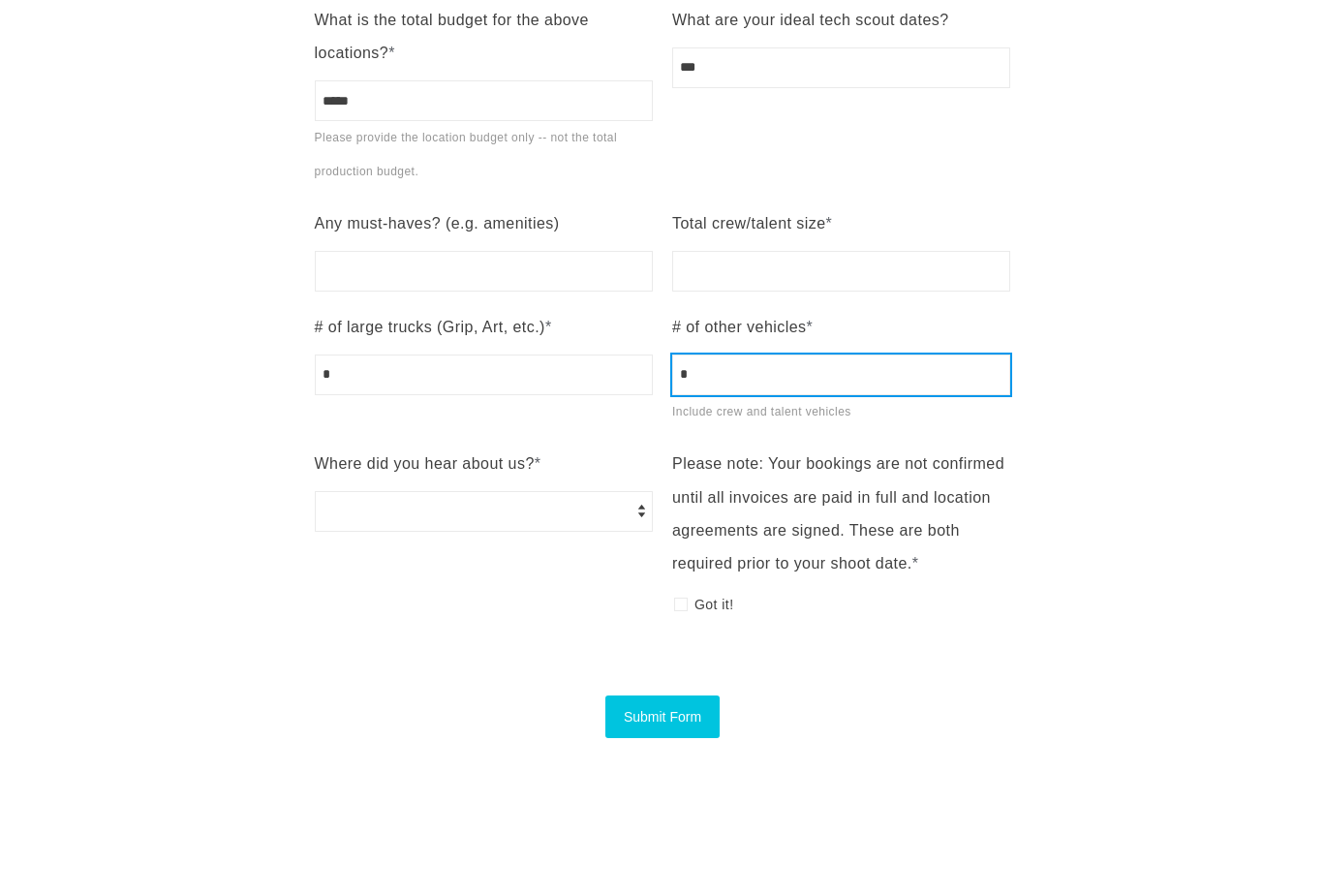 type on "*" 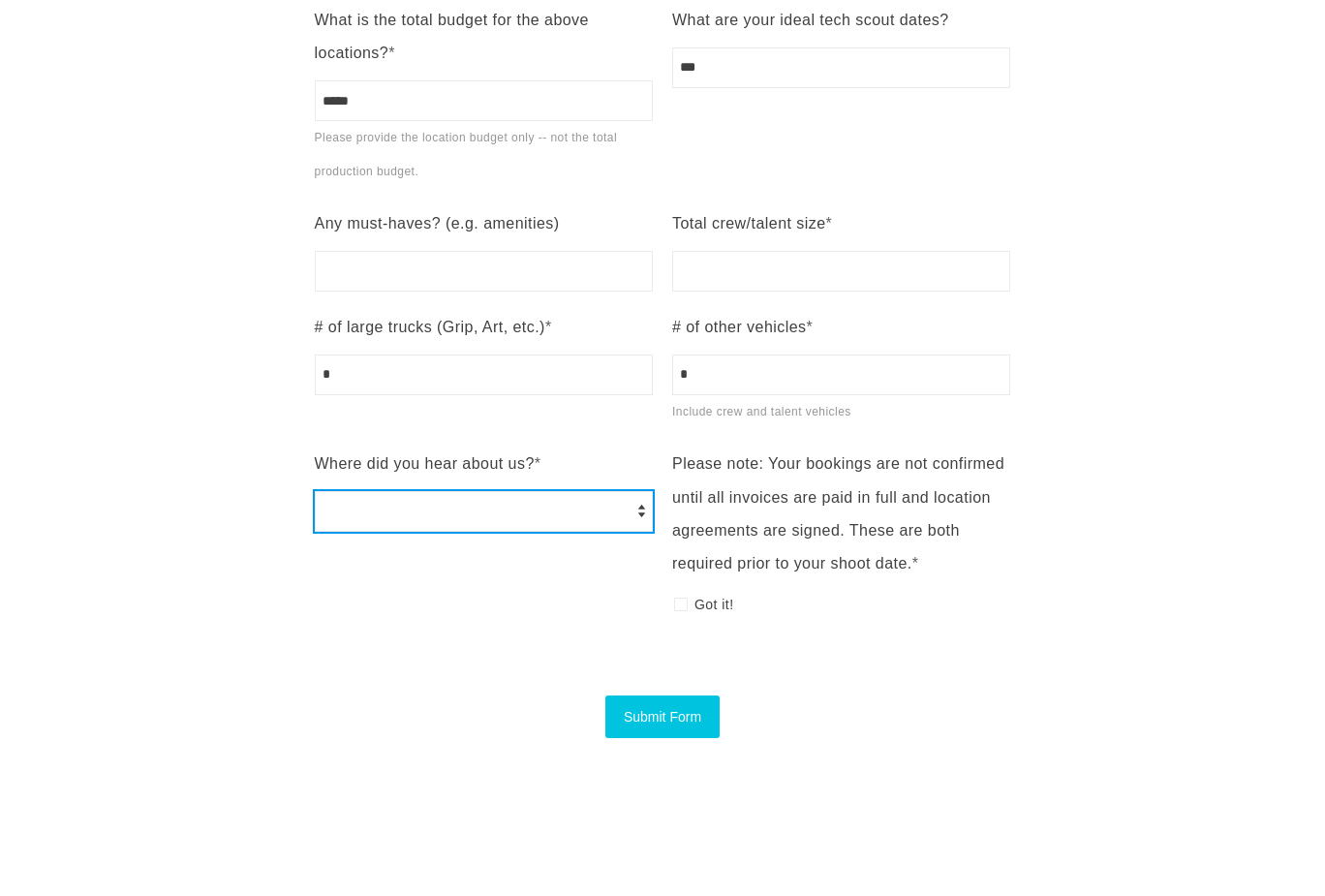 select on "******" 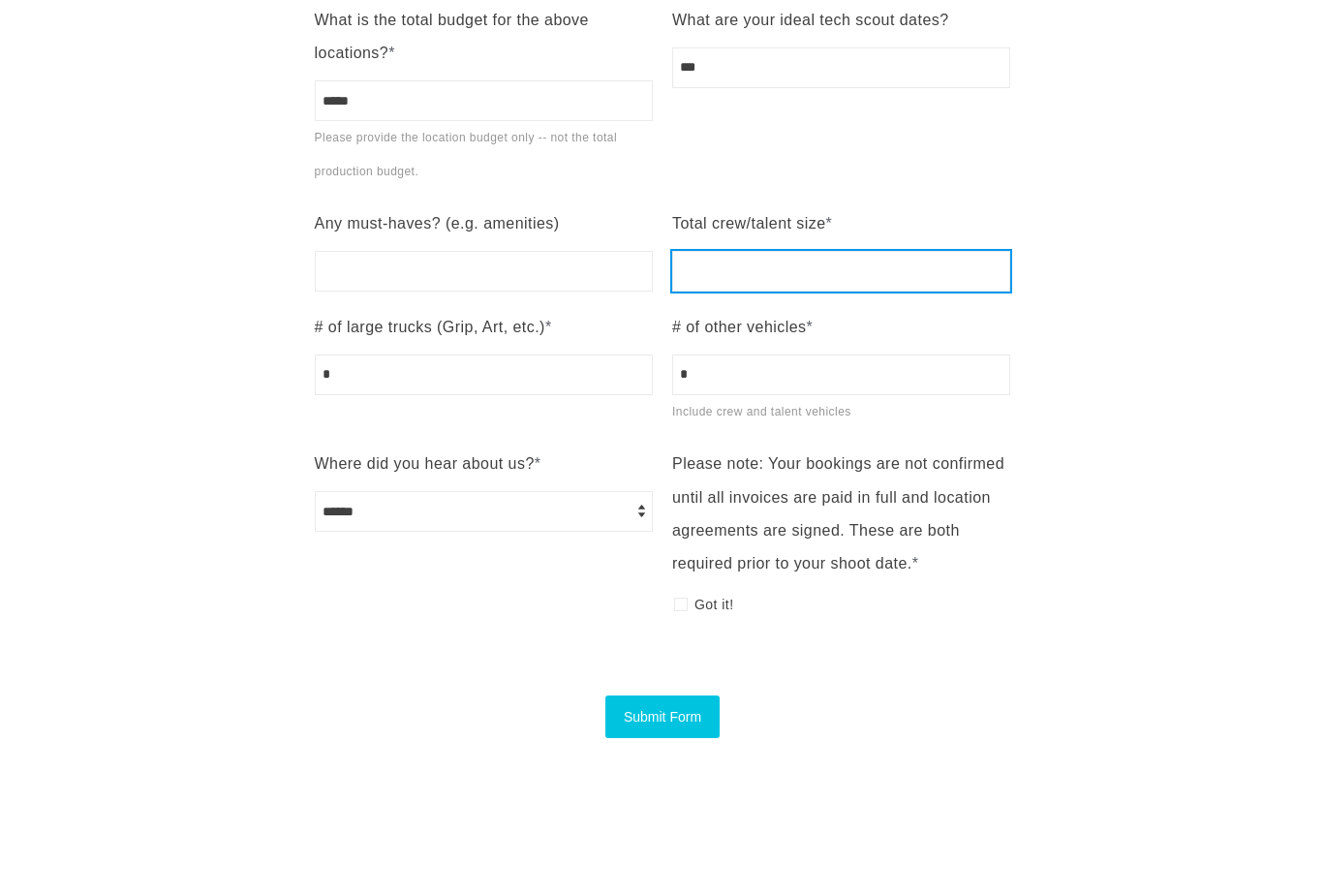 click on "Total crew/talent size *" at bounding box center (841, 271) 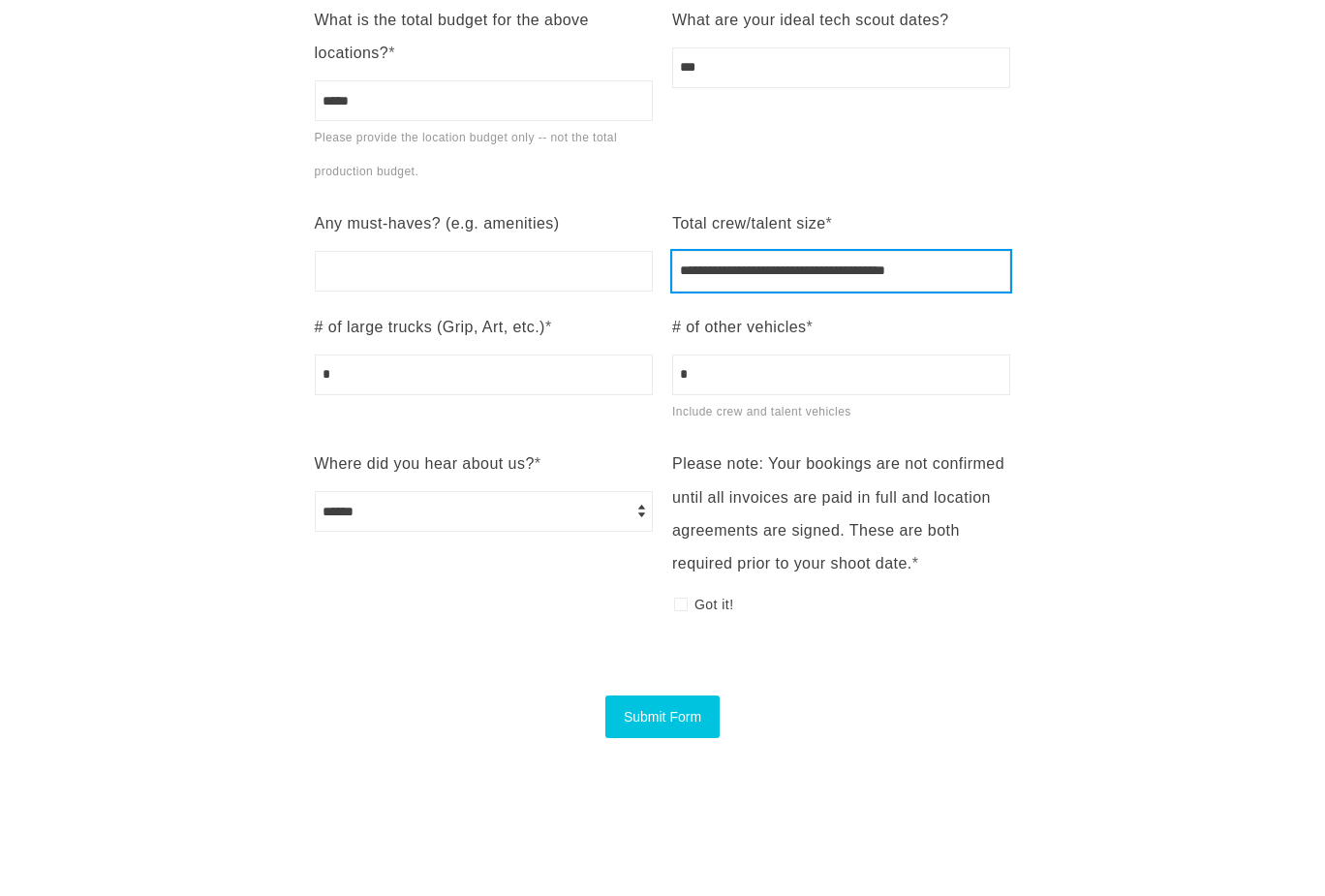 type on "**********" 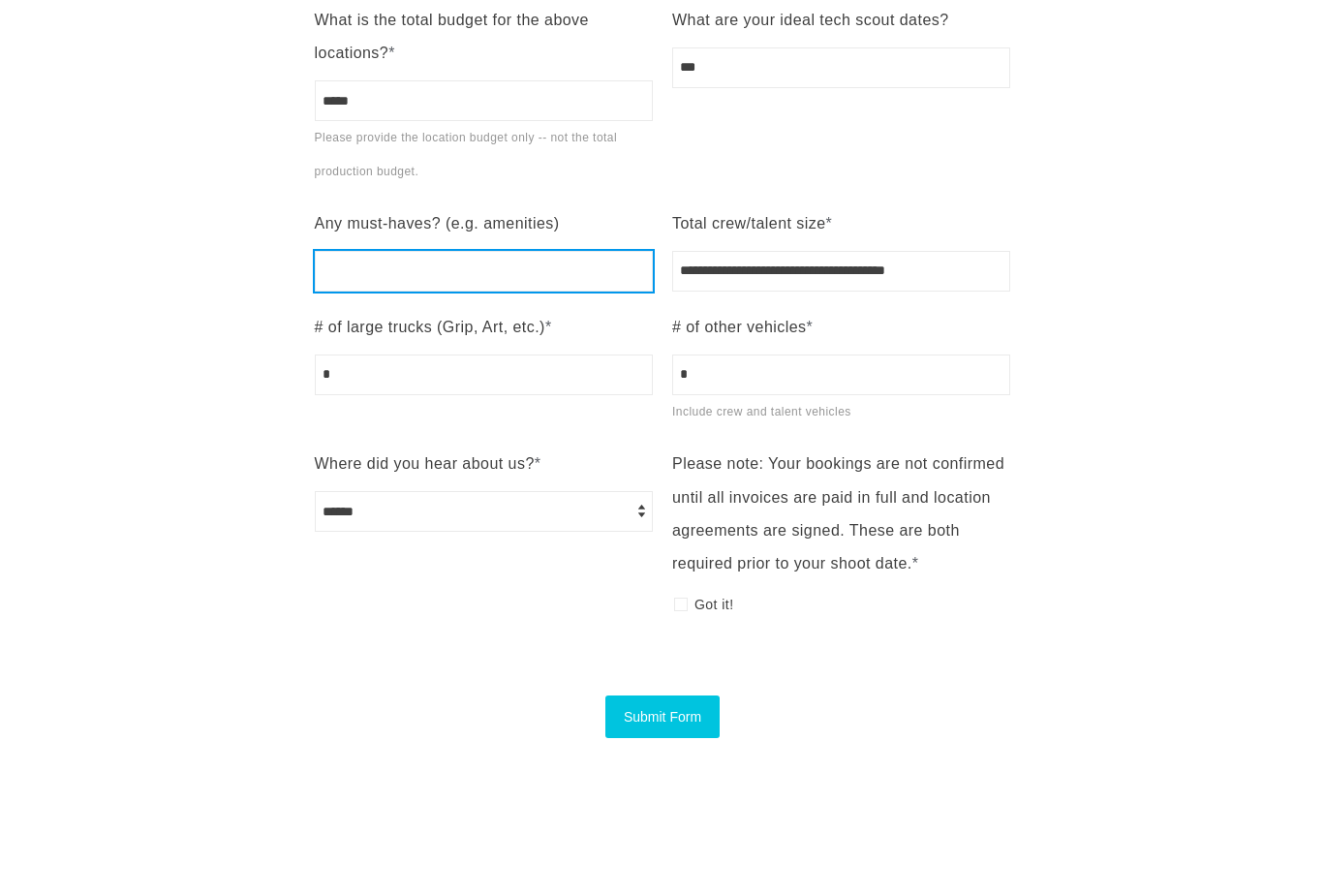click on "Any must-haves? (e.g. amenities)" at bounding box center [483, 271] 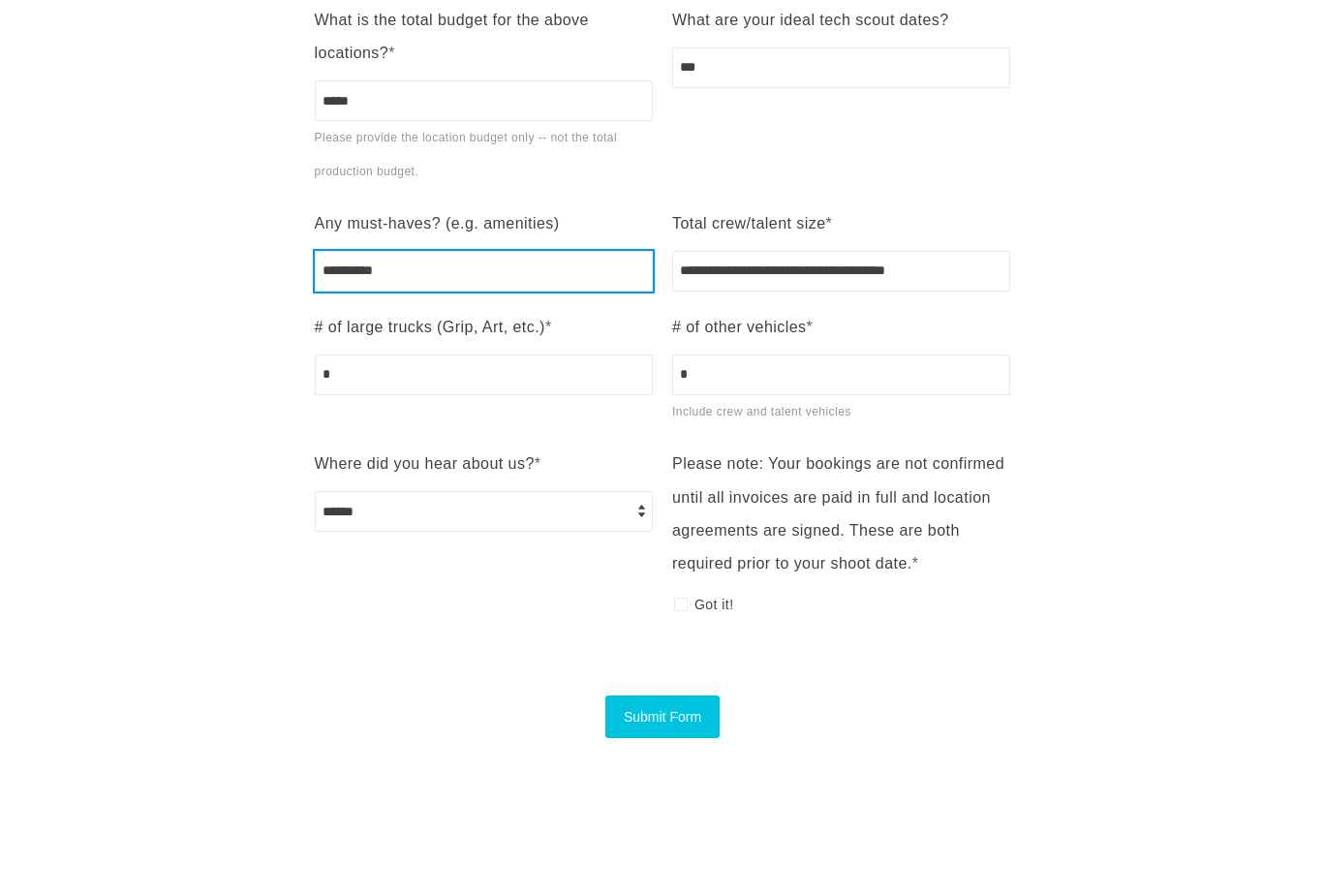 type on "*********" 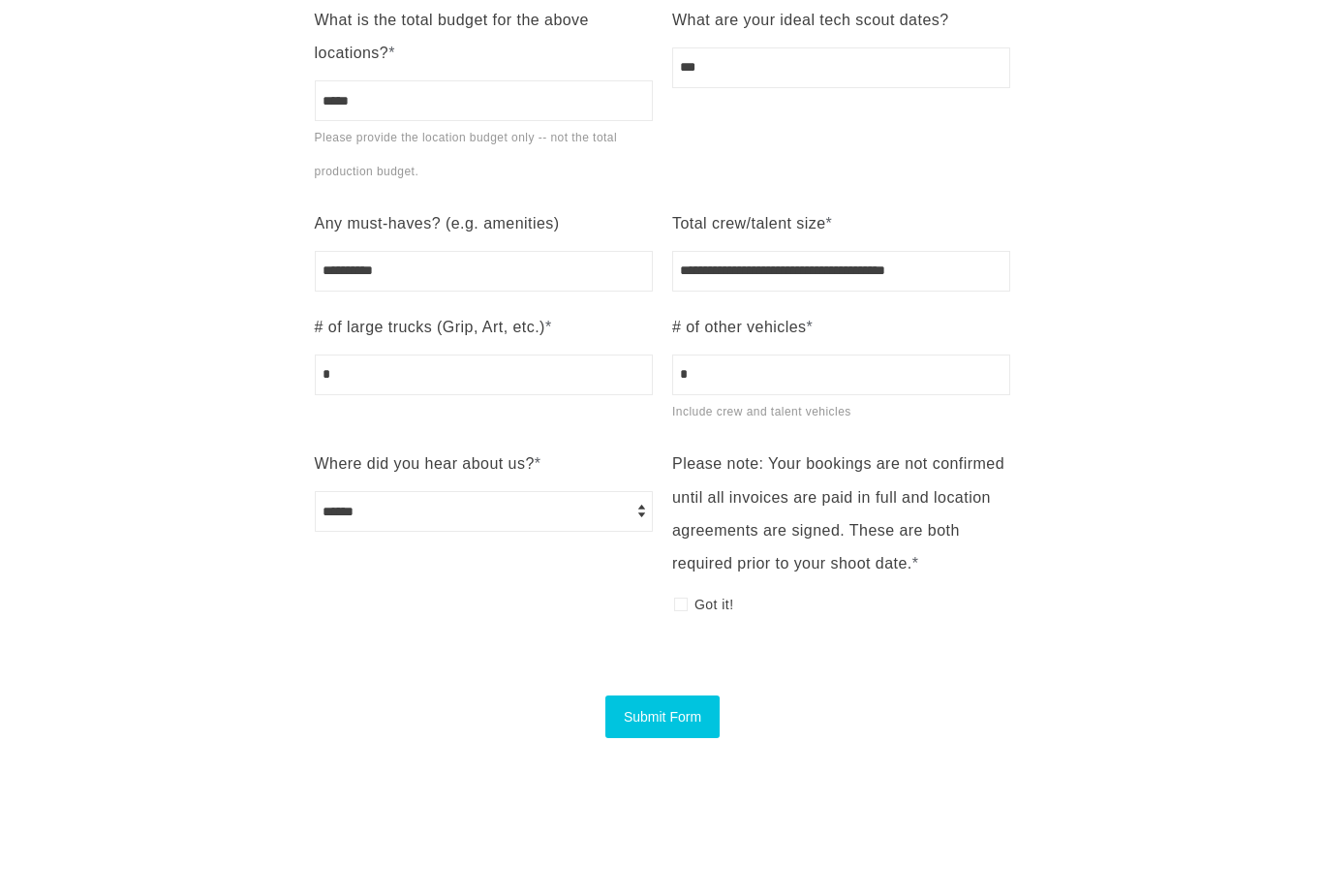 click on "Submit Form" at bounding box center (662, 717) 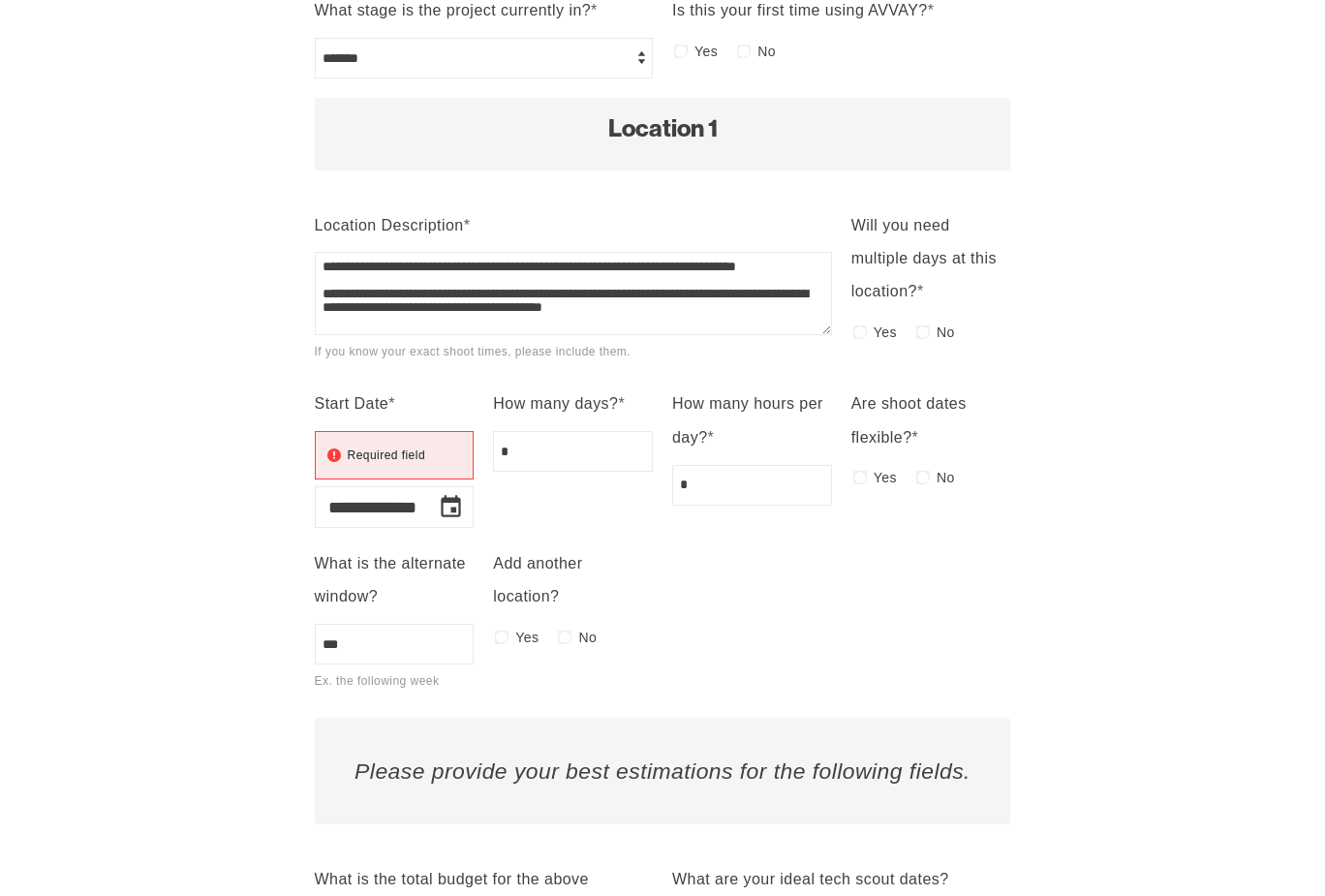 scroll, scrollTop: 1392, scrollLeft: 0, axis: vertical 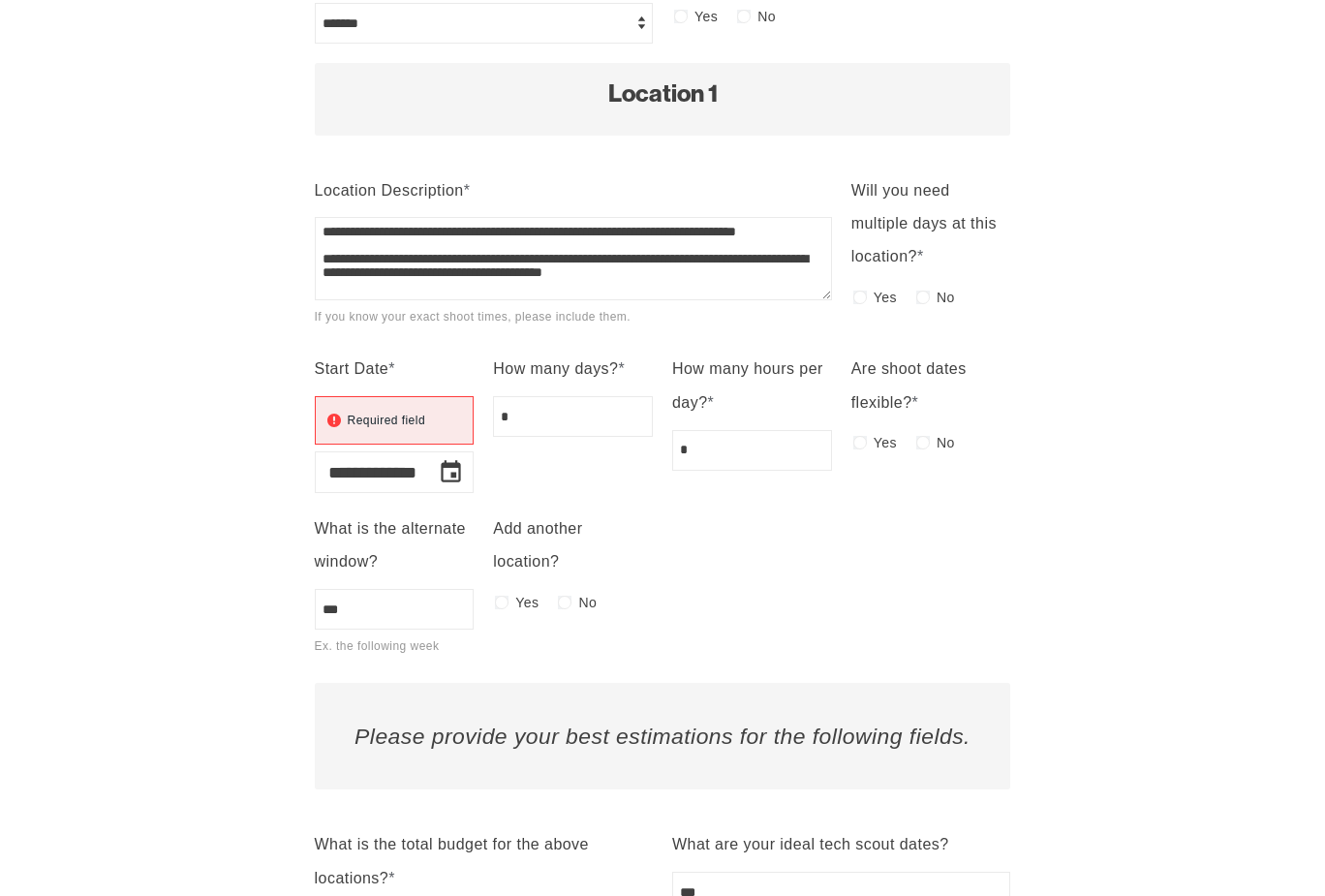 click on "Required field" at bounding box center (386, 420) 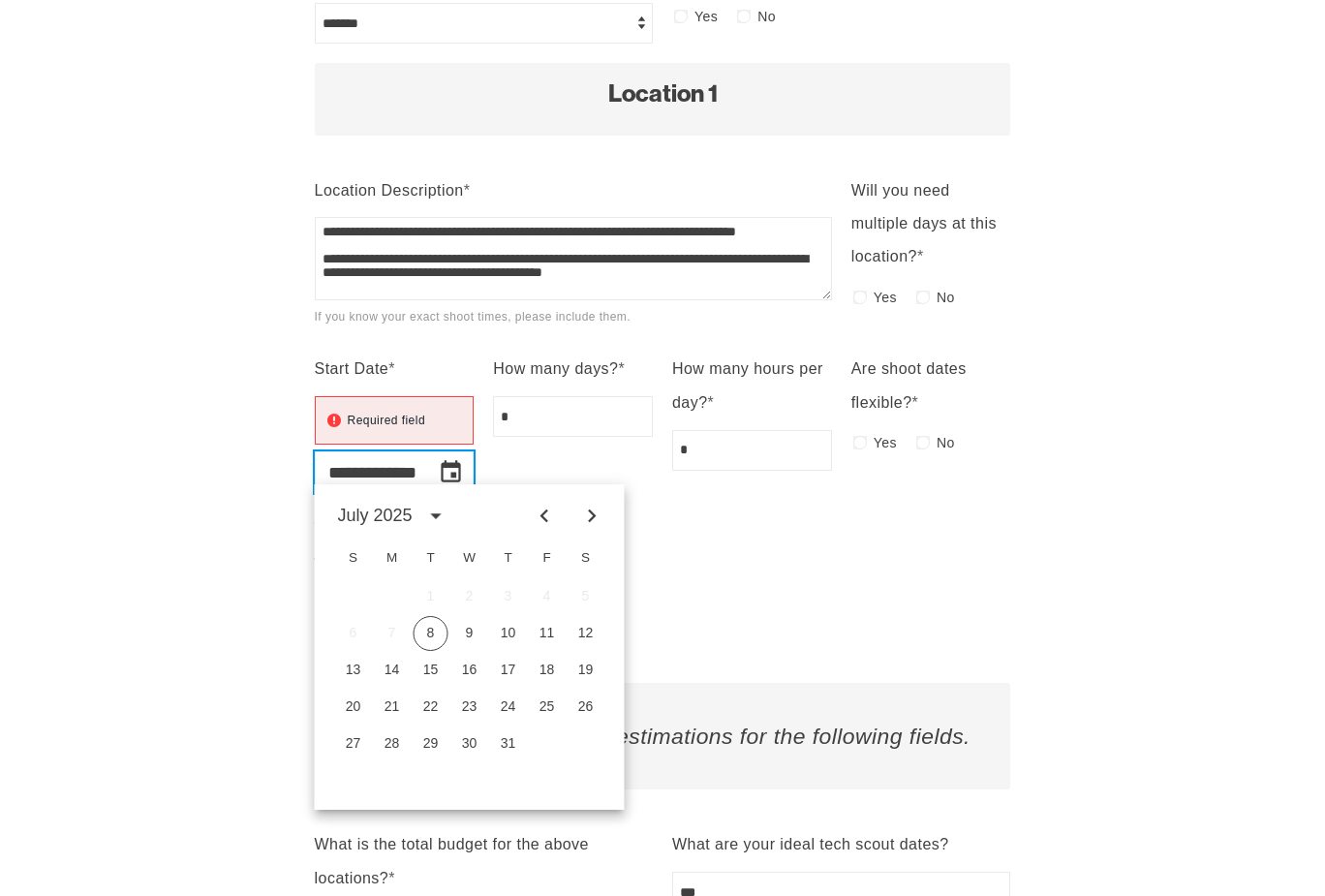 click at bounding box center (592, 515) 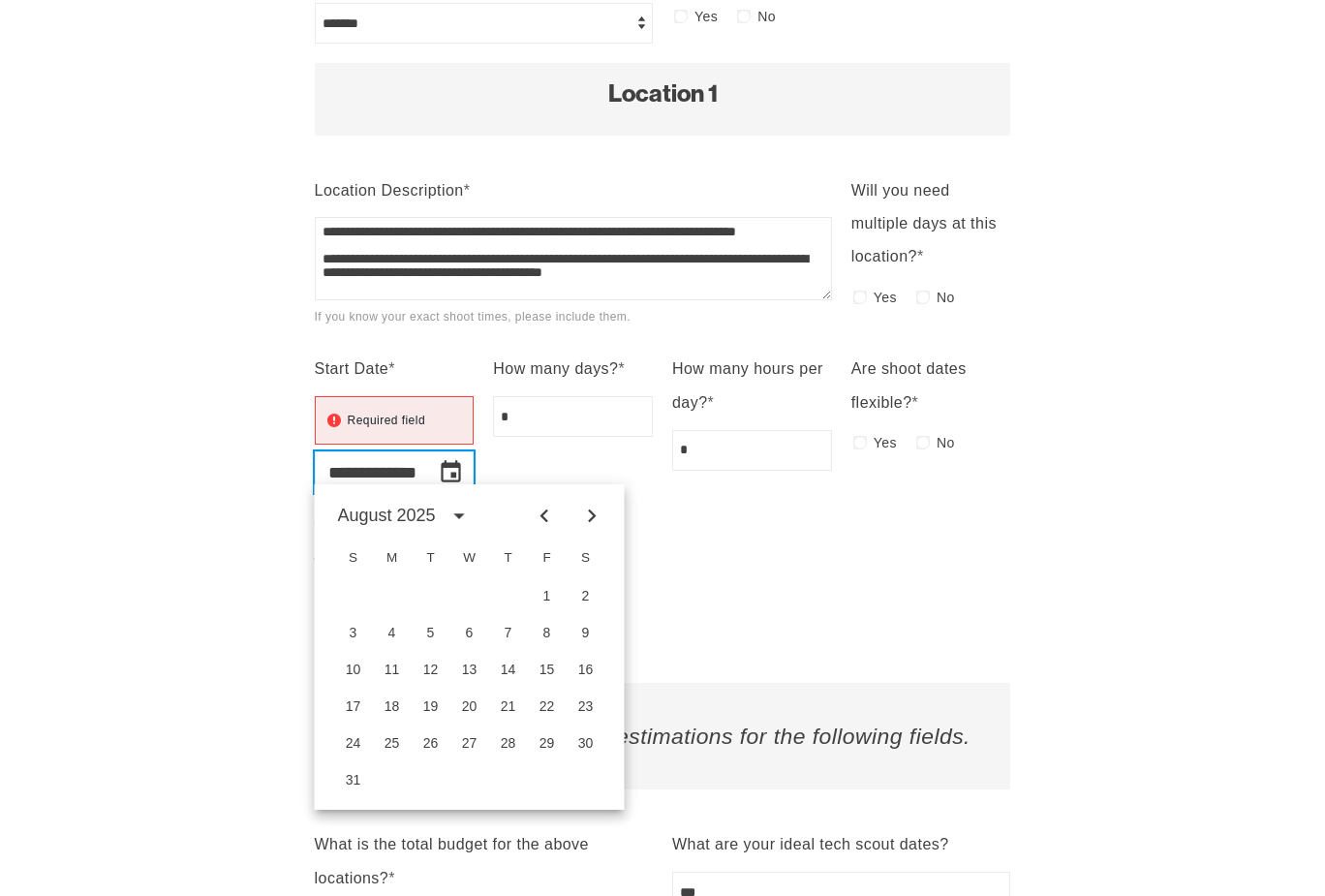 click at bounding box center [592, 515] 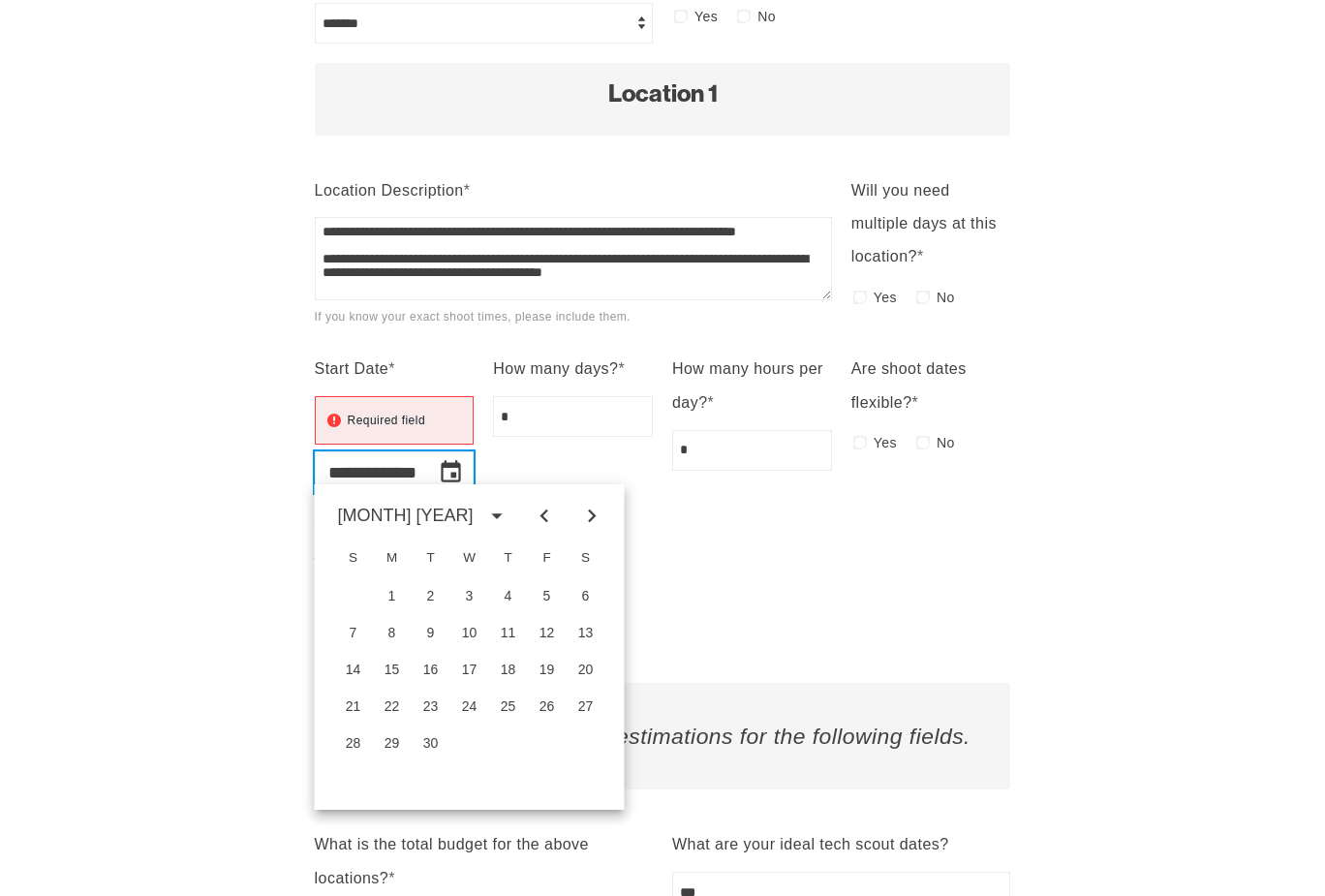 click at bounding box center (592, 515) 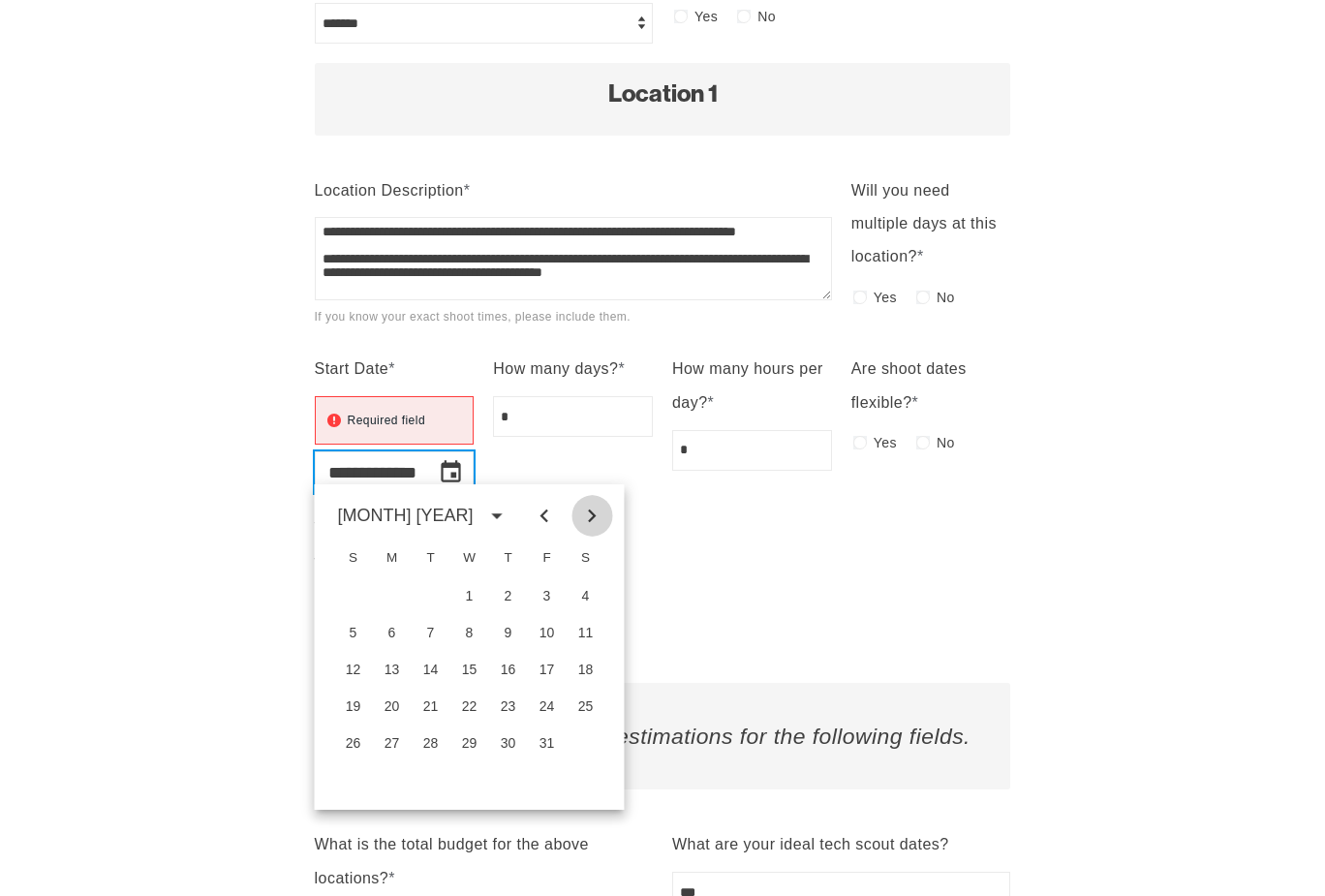 click at bounding box center (592, 515) 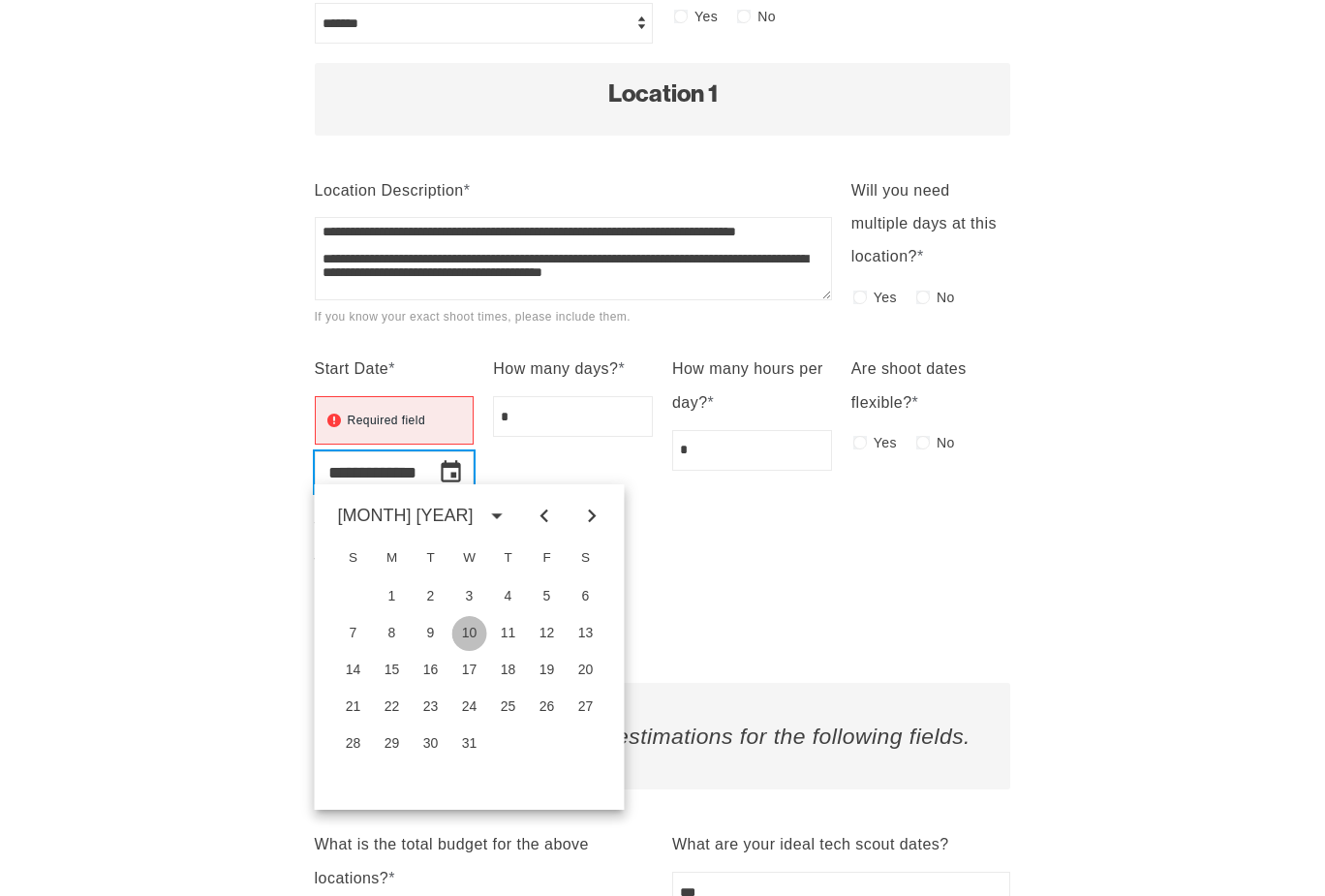 click on "10" at bounding box center [470, 633] 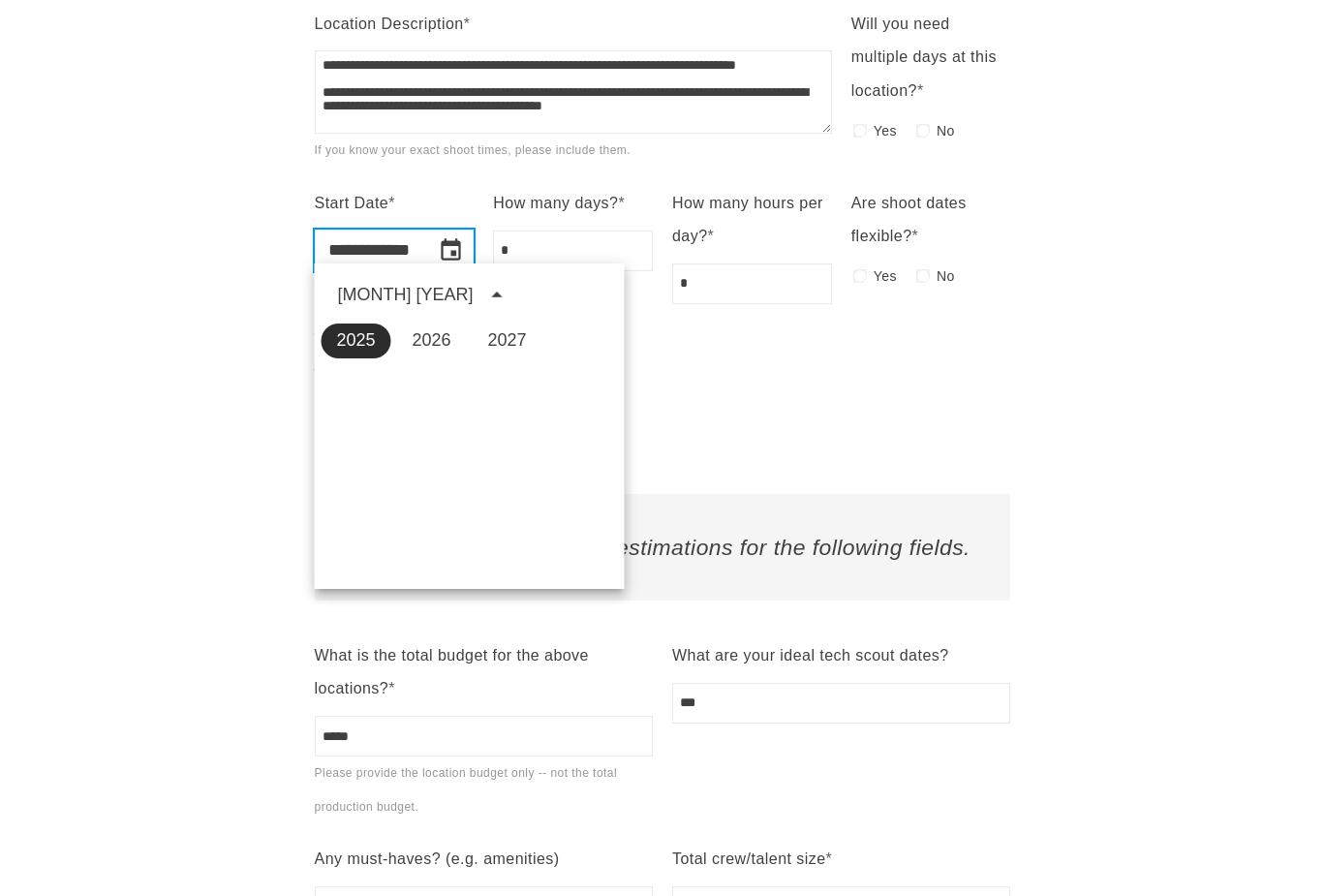 click on "2025" at bounding box center (356, 341) 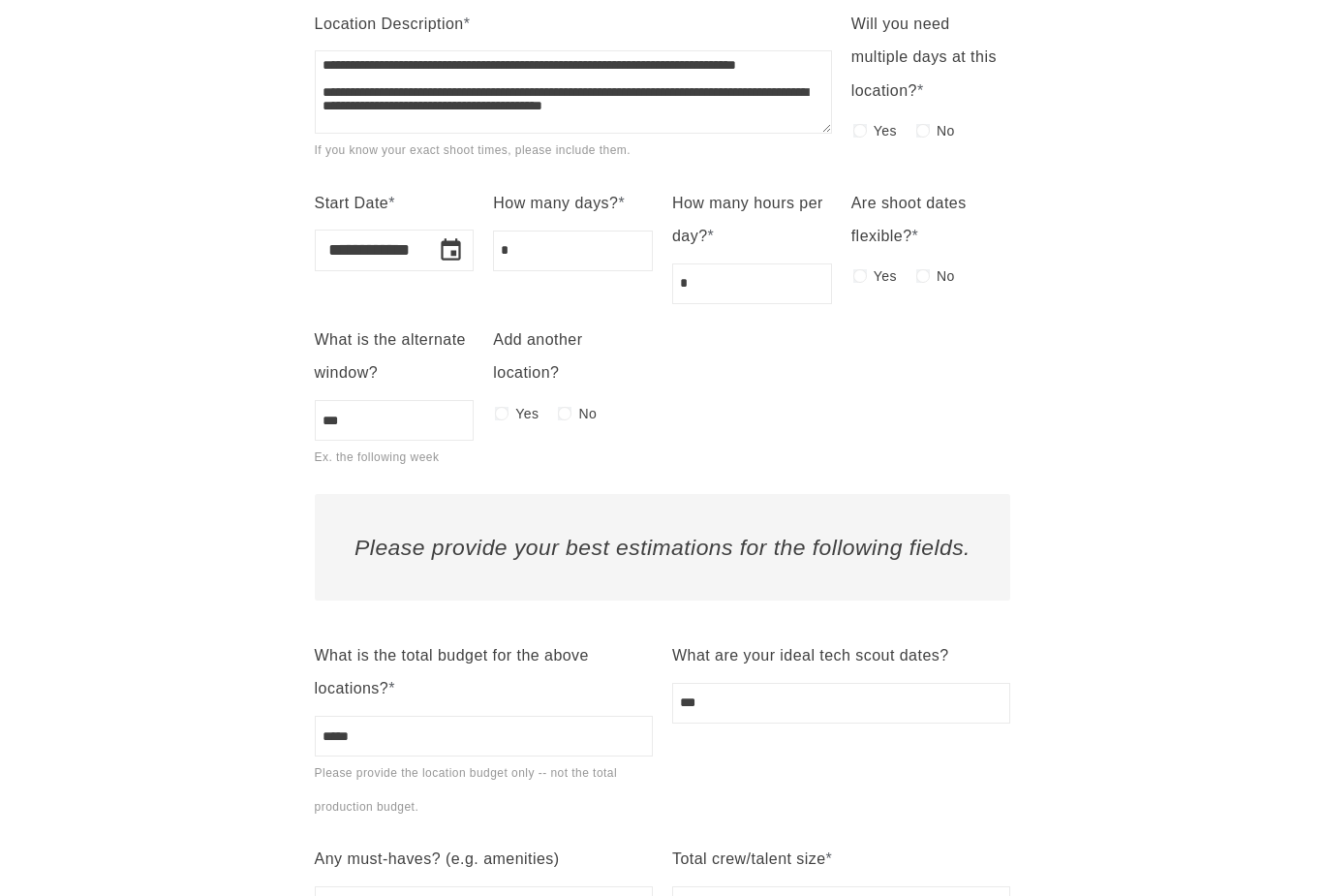 click on "**********" at bounding box center [662, 172] 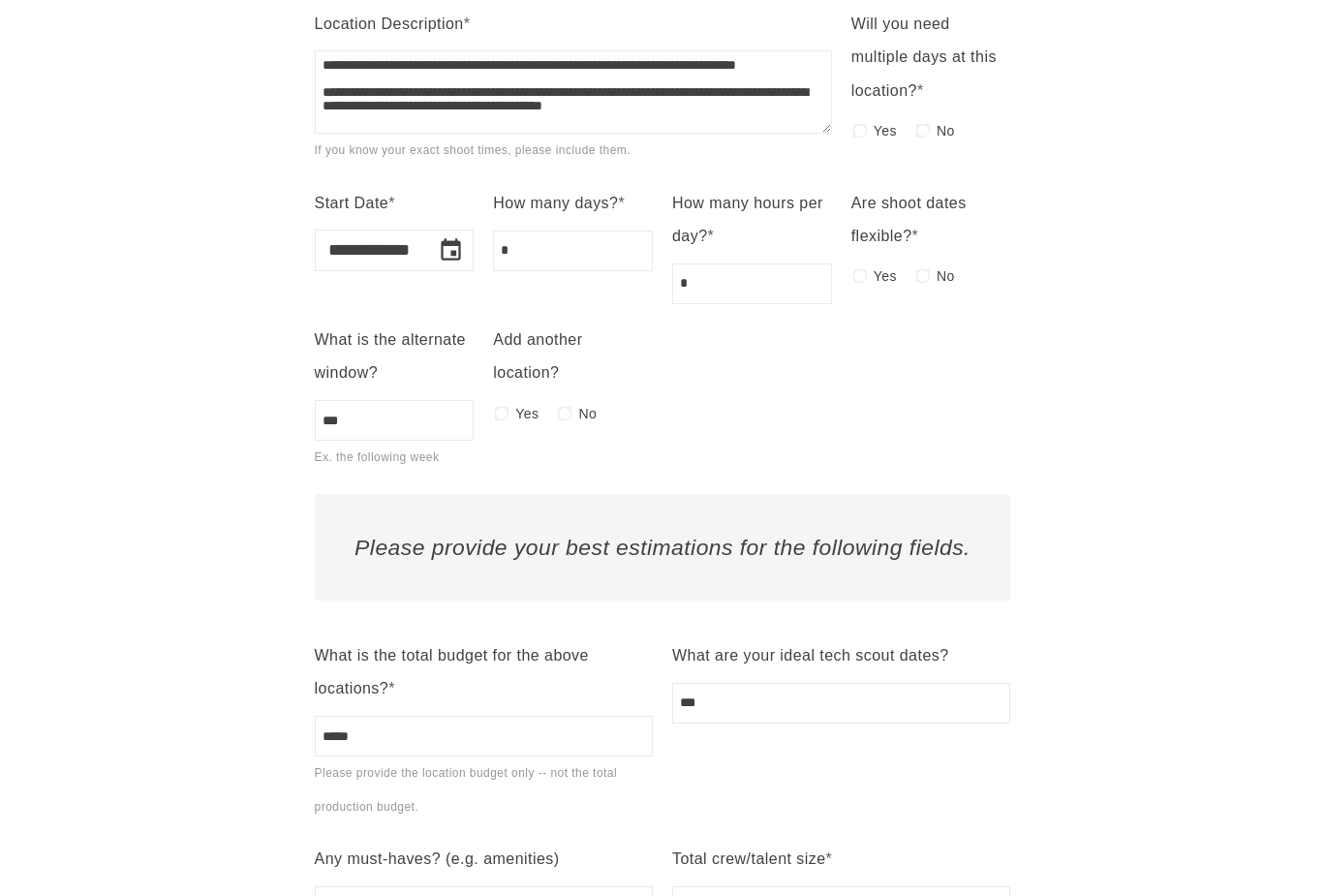 click on "**********" at bounding box center [662, 172] 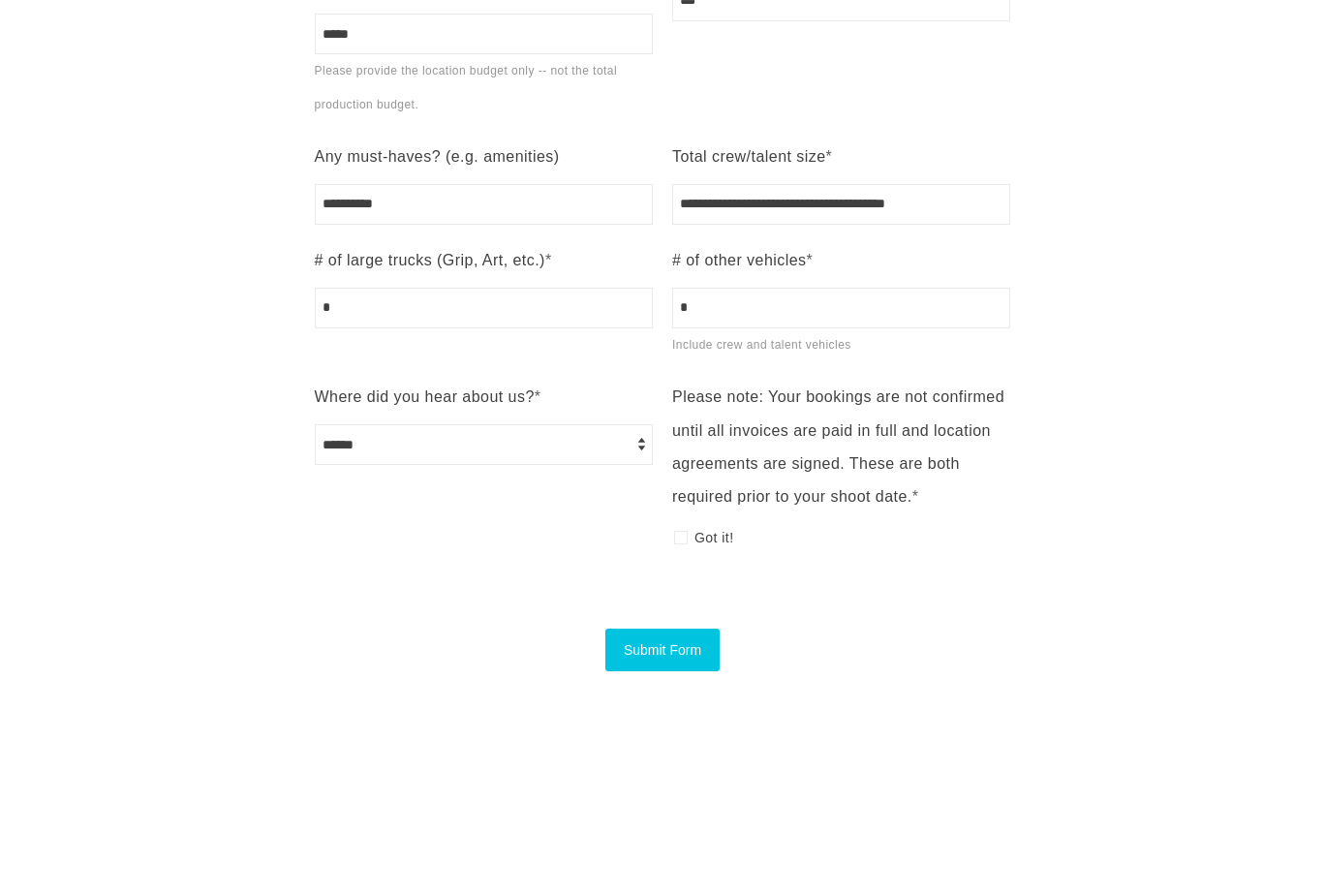 scroll, scrollTop: 2112, scrollLeft: 0, axis: vertical 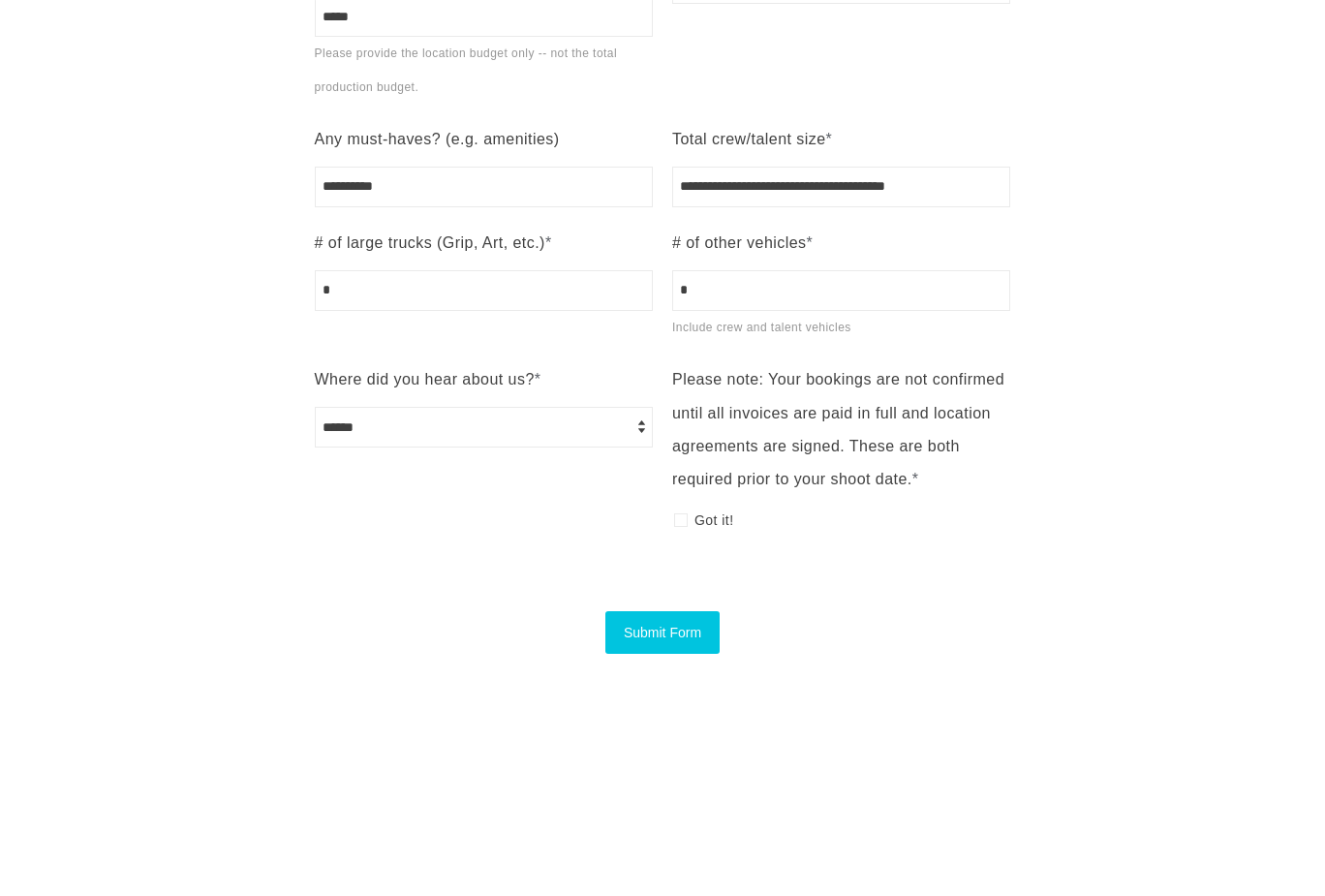 click on "Submit Form" at bounding box center [662, 633] 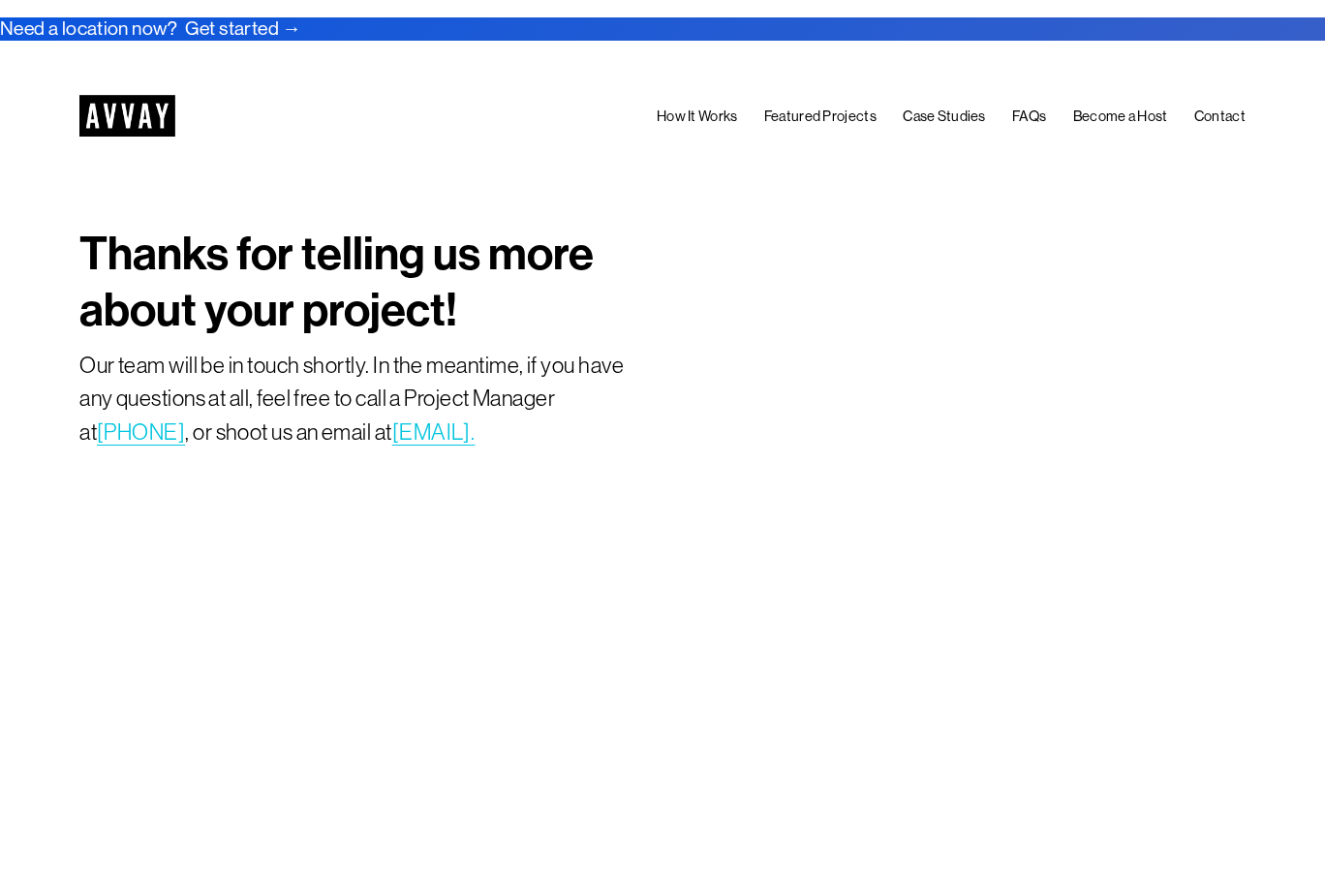 scroll, scrollTop: 0, scrollLeft: 0, axis: both 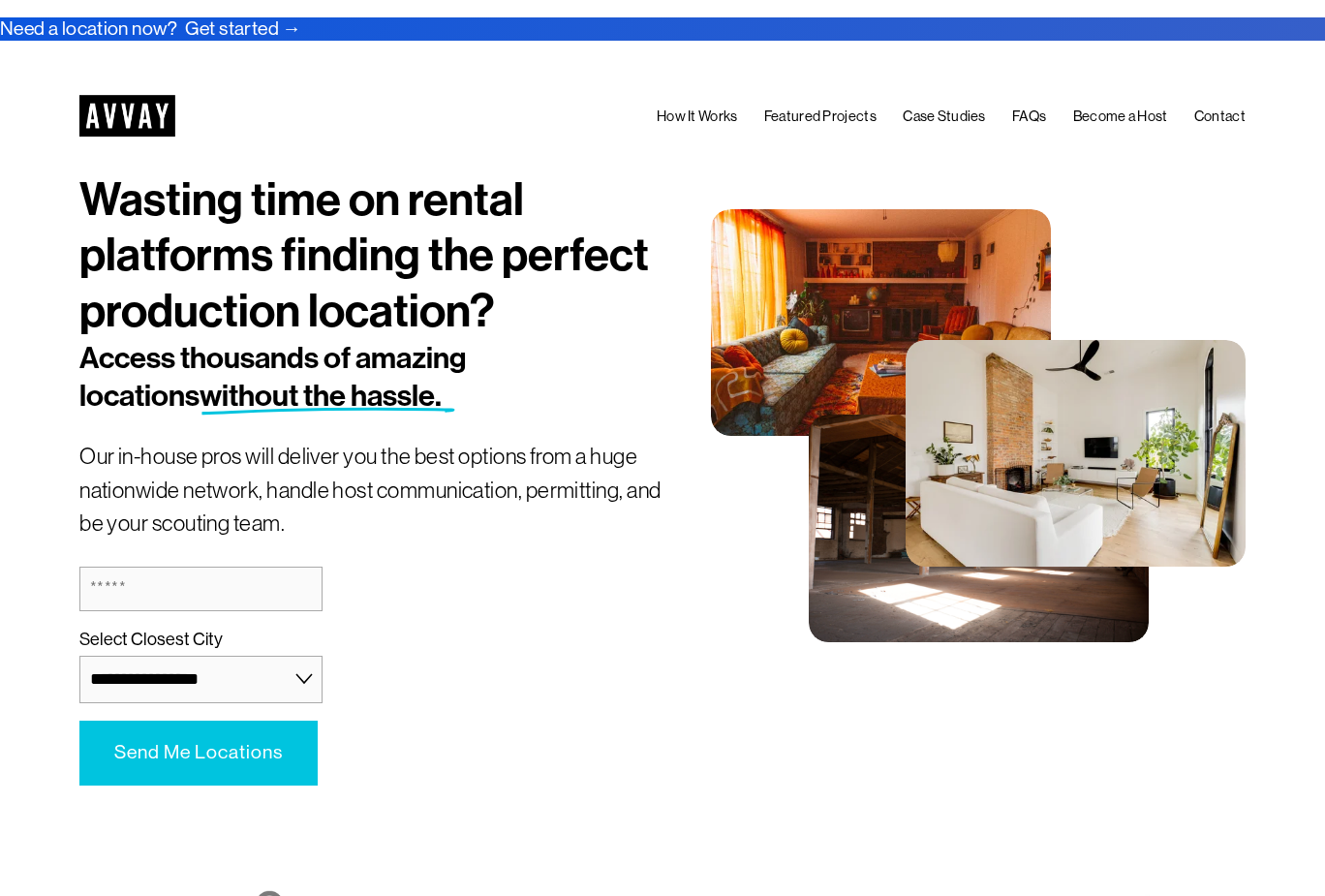 click at bounding box center [127, 115] 